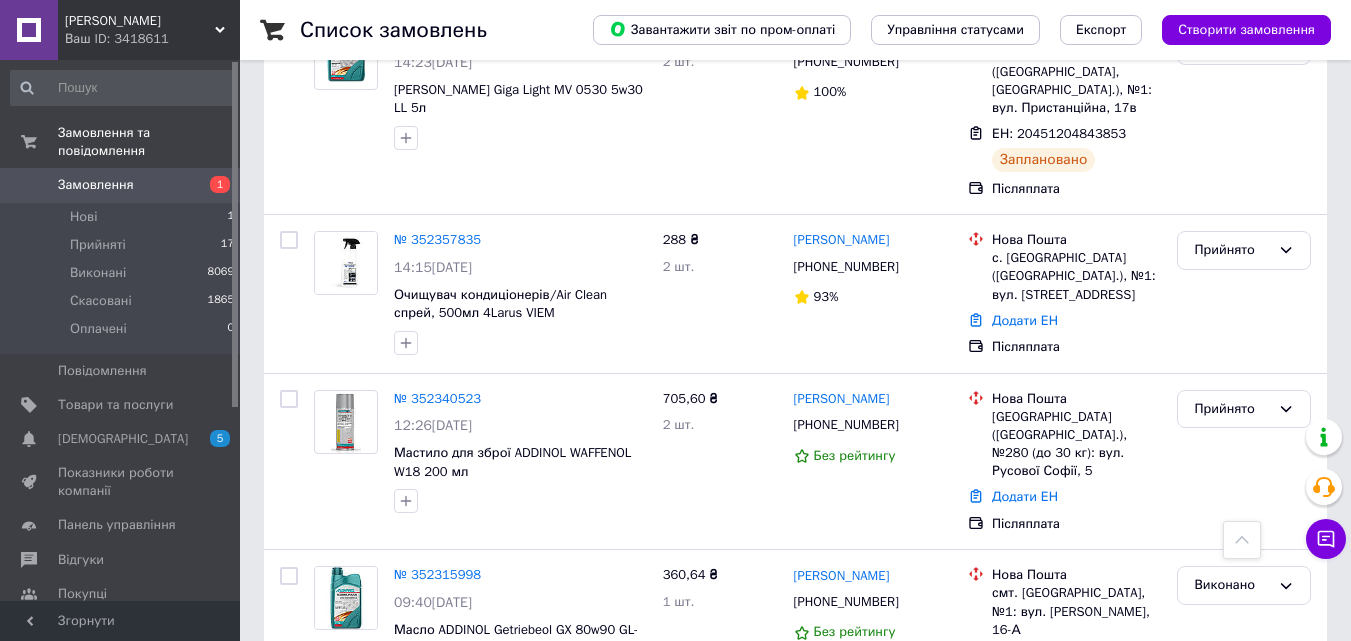 scroll, scrollTop: 2900, scrollLeft: 0, axis: vertical 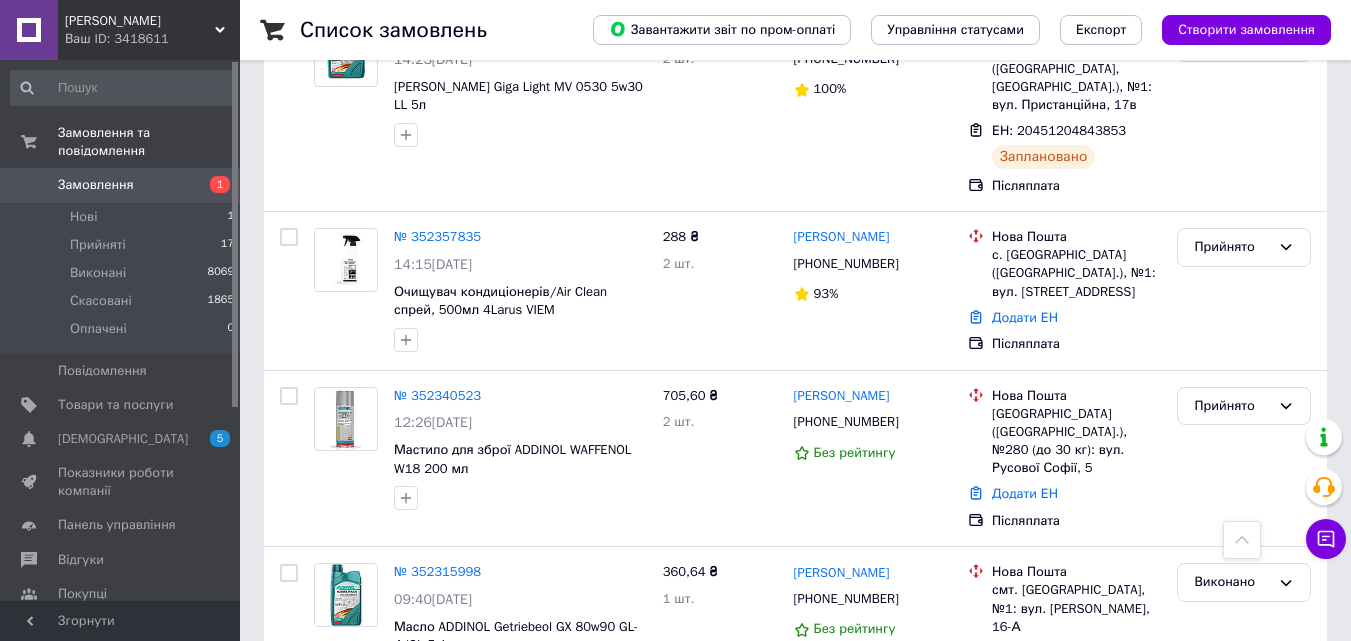 click on "[PERSON_NAME]" at bounding box center [140, 21] 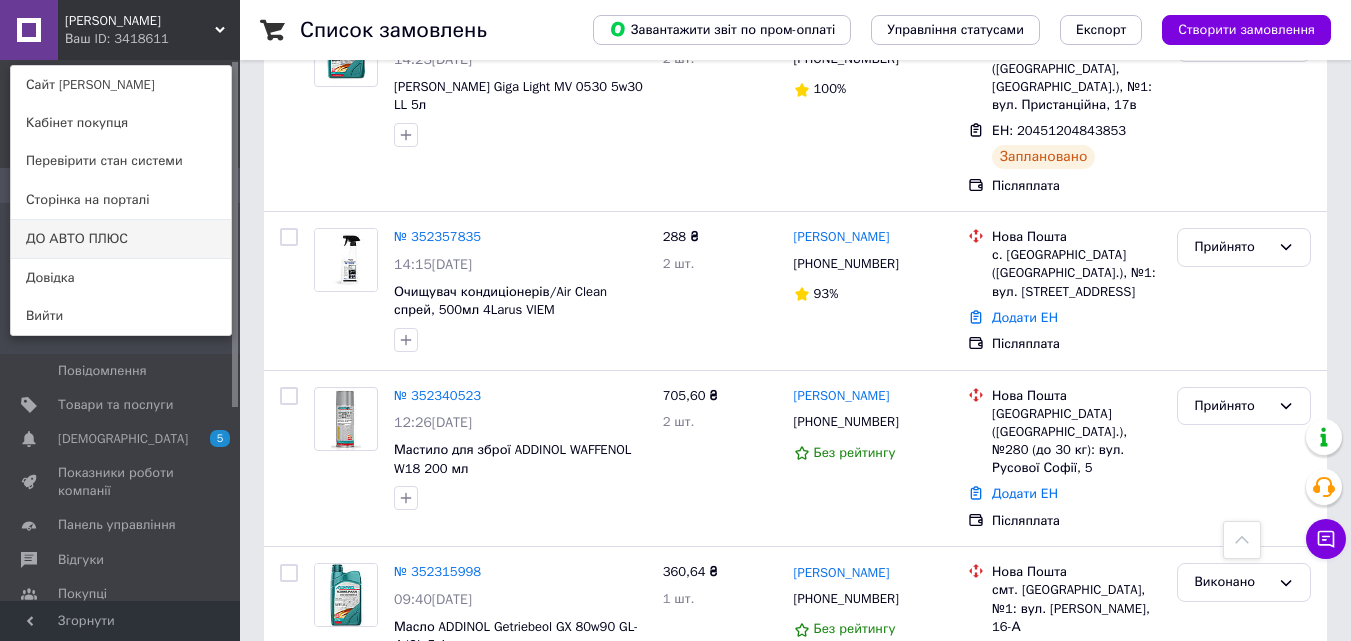 click on "ДО АВТО ПЛЮС" at bounding box center [121, 239] 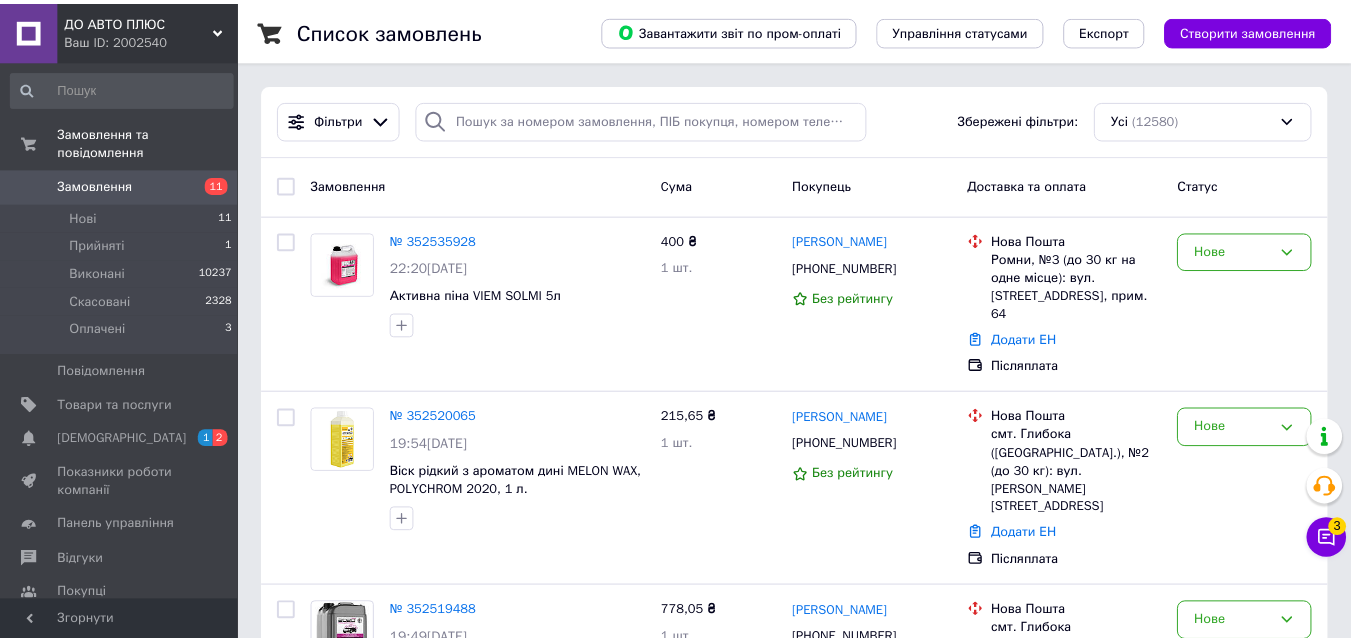 scroll, scrollTop: 0, scrollLeft: 0, axis: both 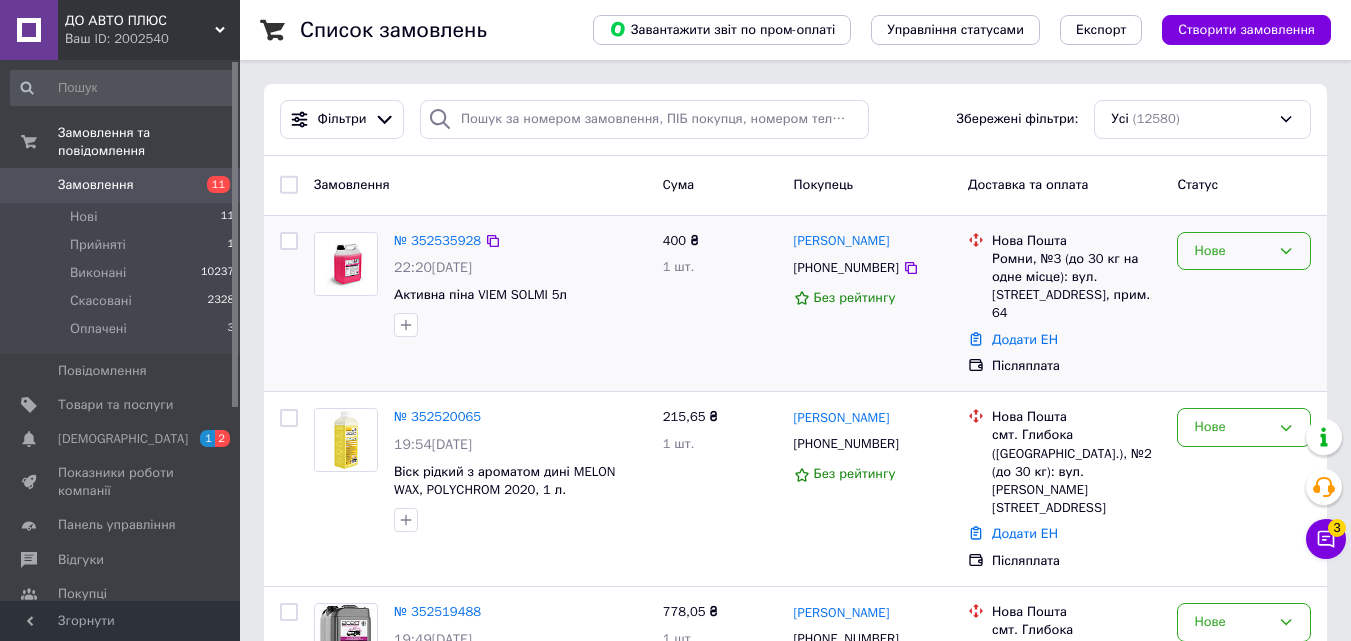click on "Нове" at bounding box center (1244, 251) 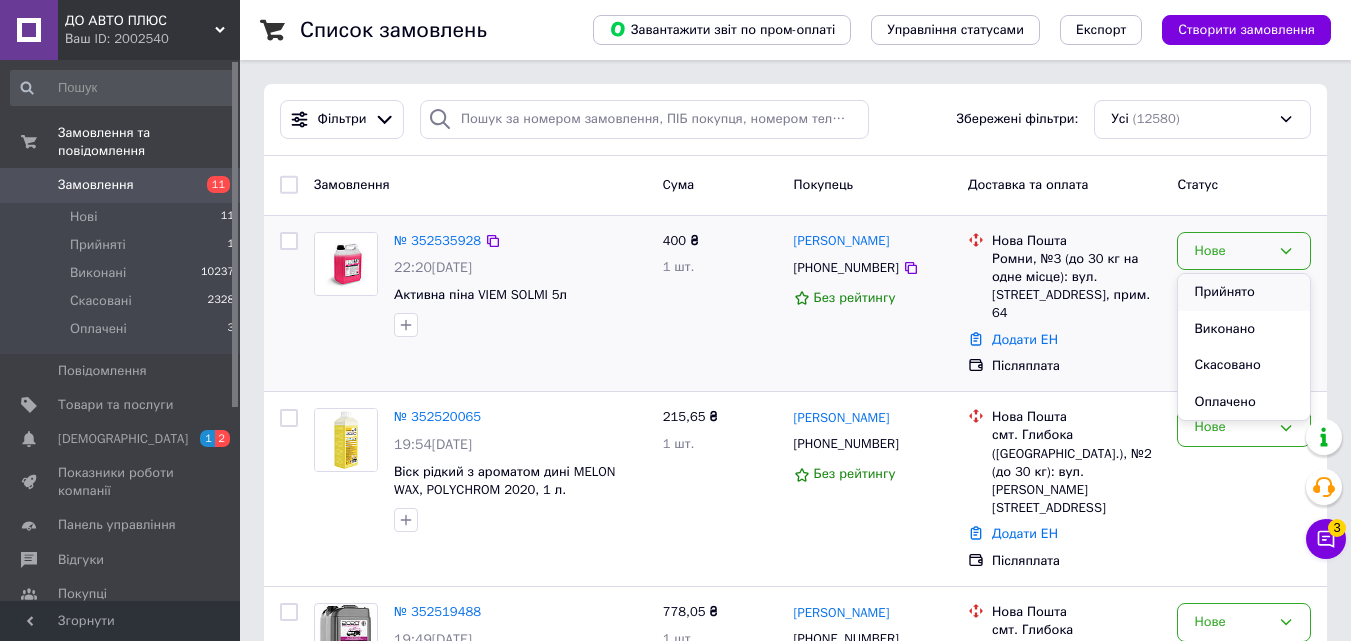 click on "Прийнято" at bounding box center (1244, 292) 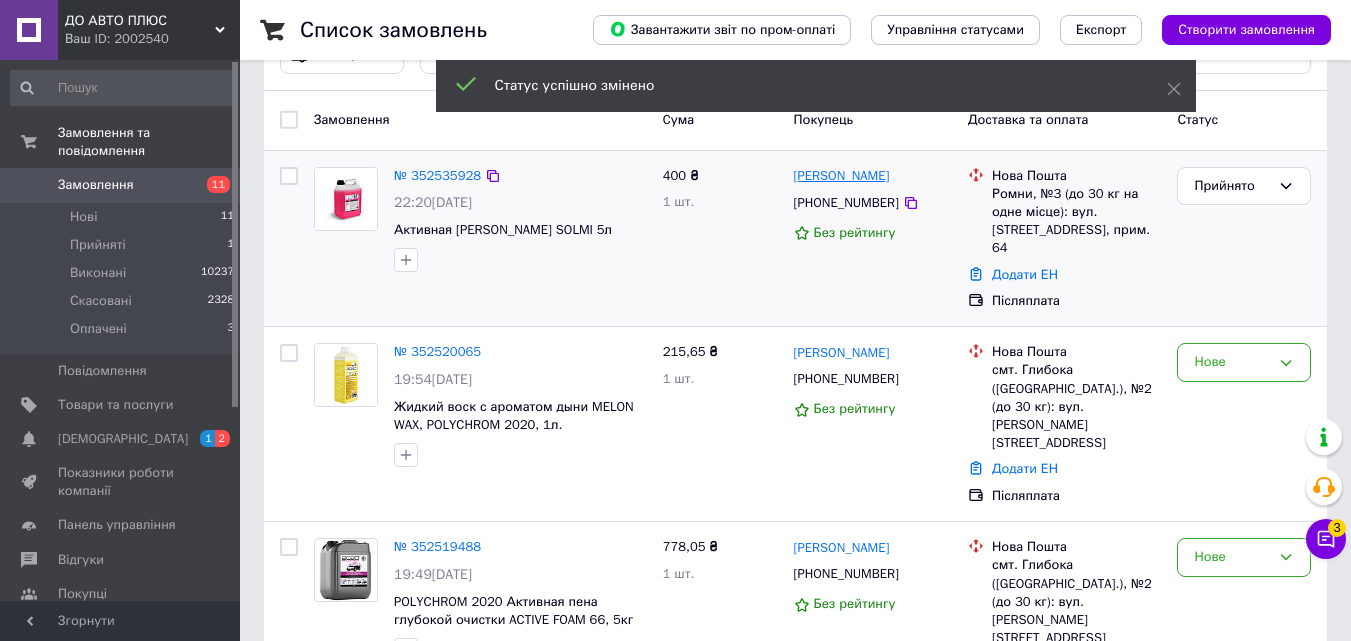scroll, scrollTop: 100, scrollLeft: 0, axis: vertical 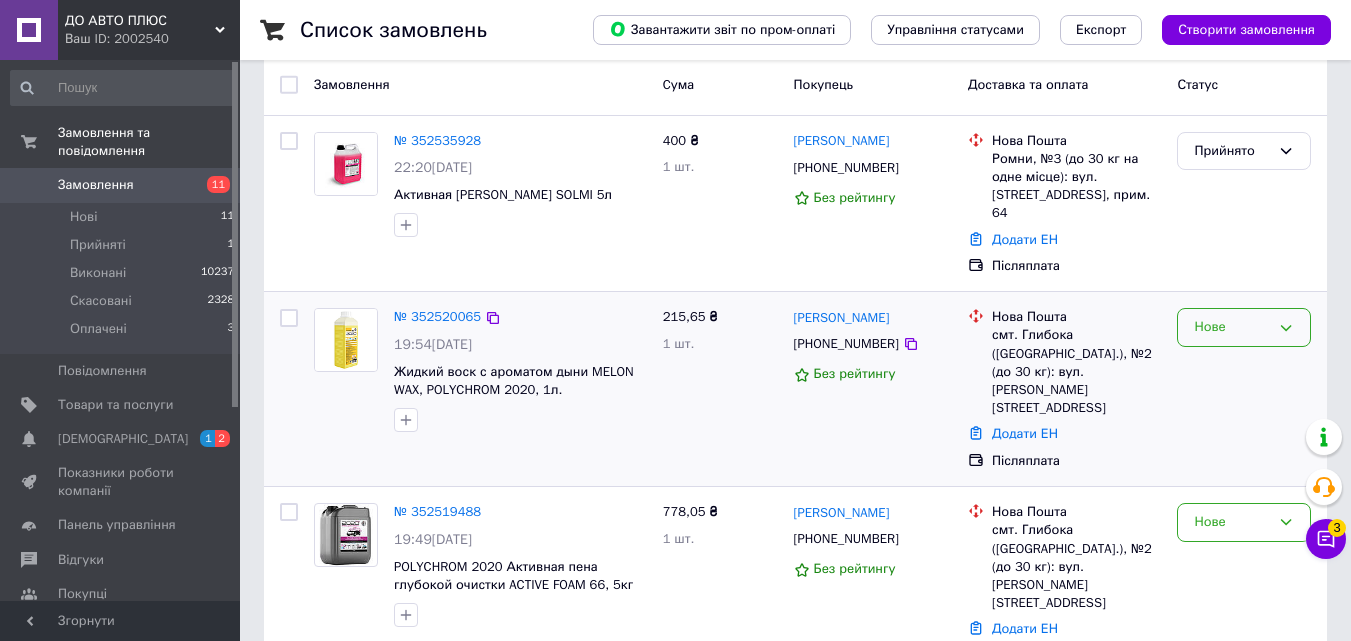 click on "Нове" at bounding box center [1244, 327] 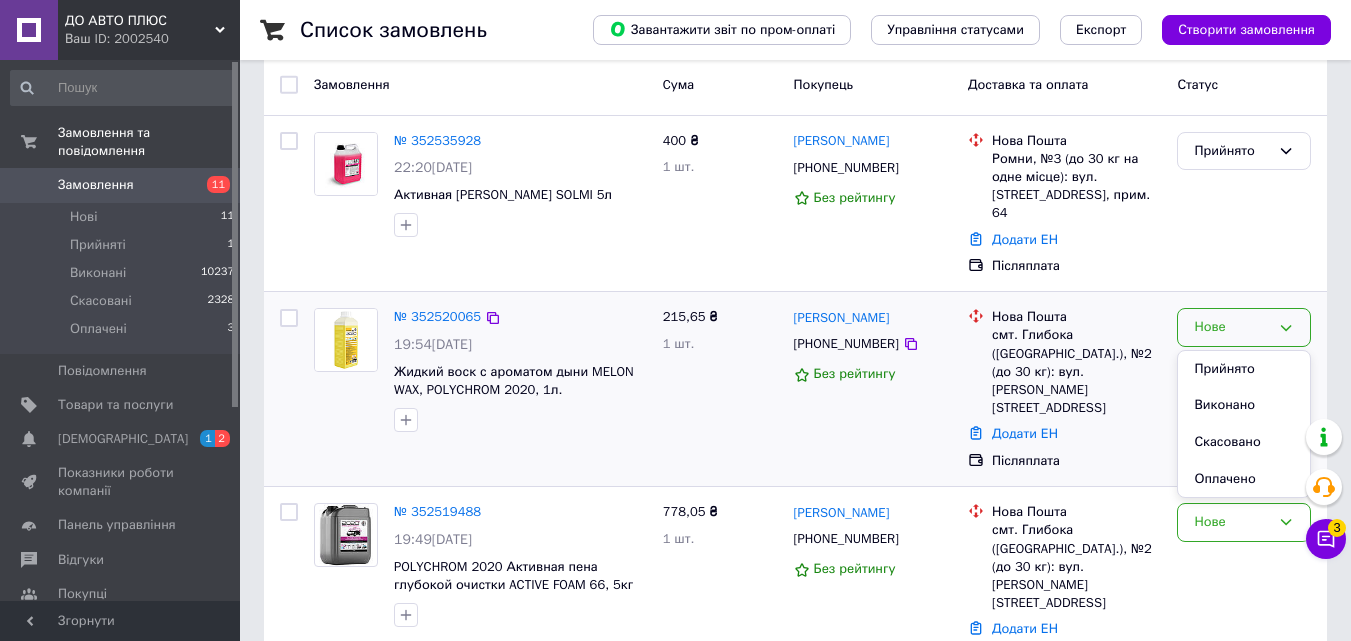 click on "Прийнято" at bounding box center [1244, 369] 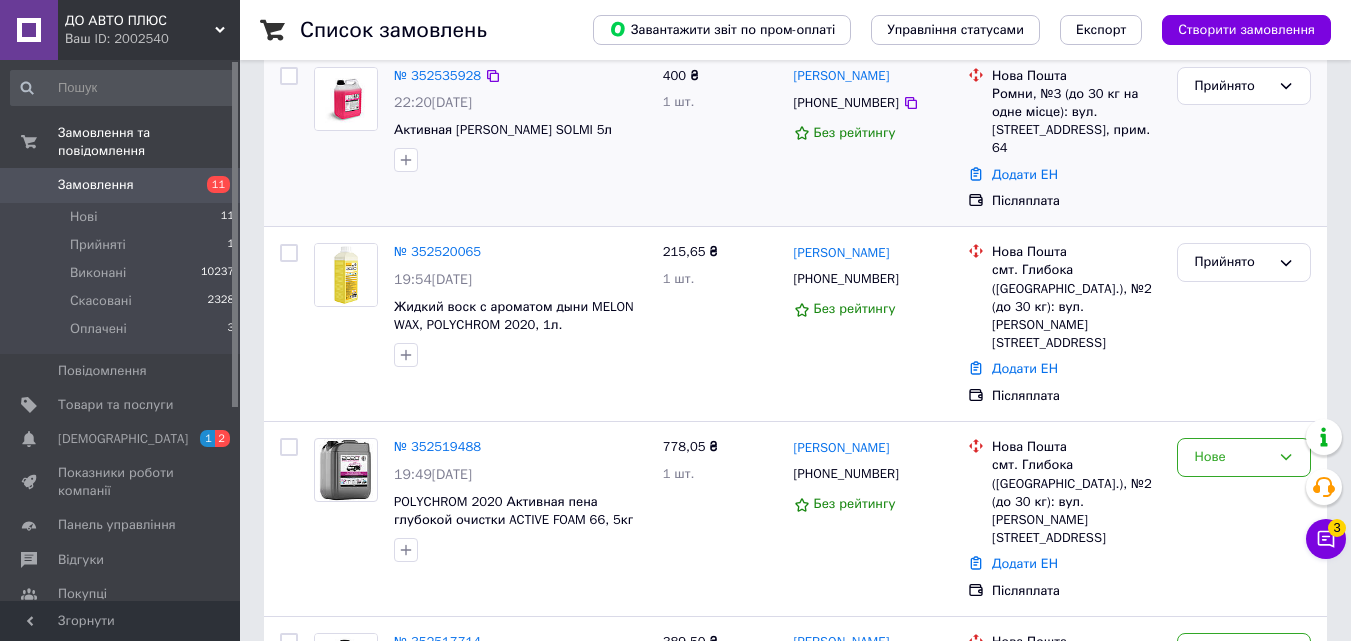 scroll, scrollTop: 200, scrollLeft: 0, axis: vertical 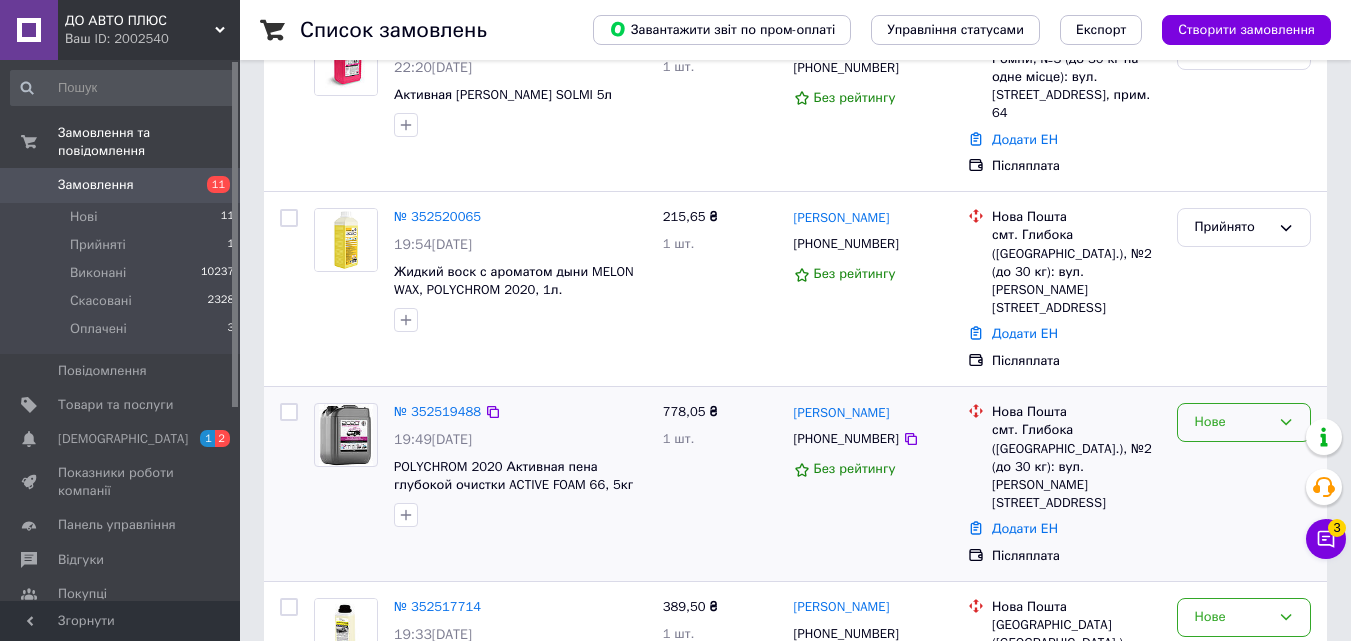 click on "Нове" at bounding box center (1232, 422) 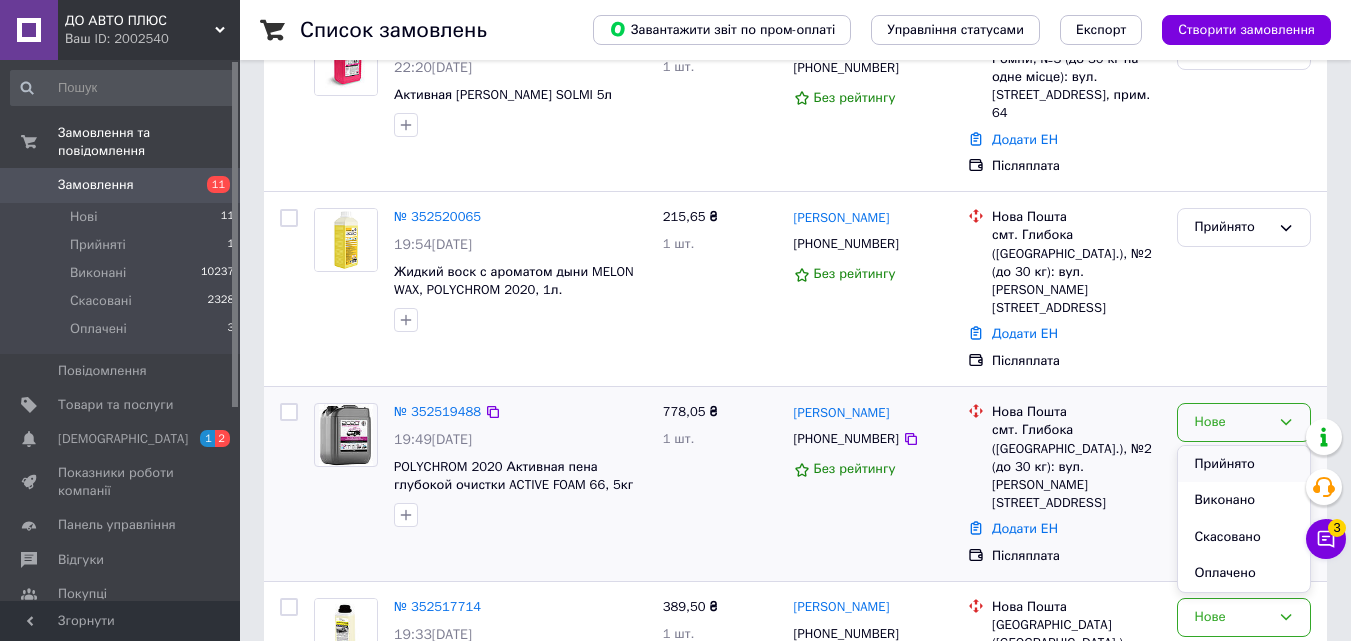 click on "Прийнято" at bounding box center [1244, 464] 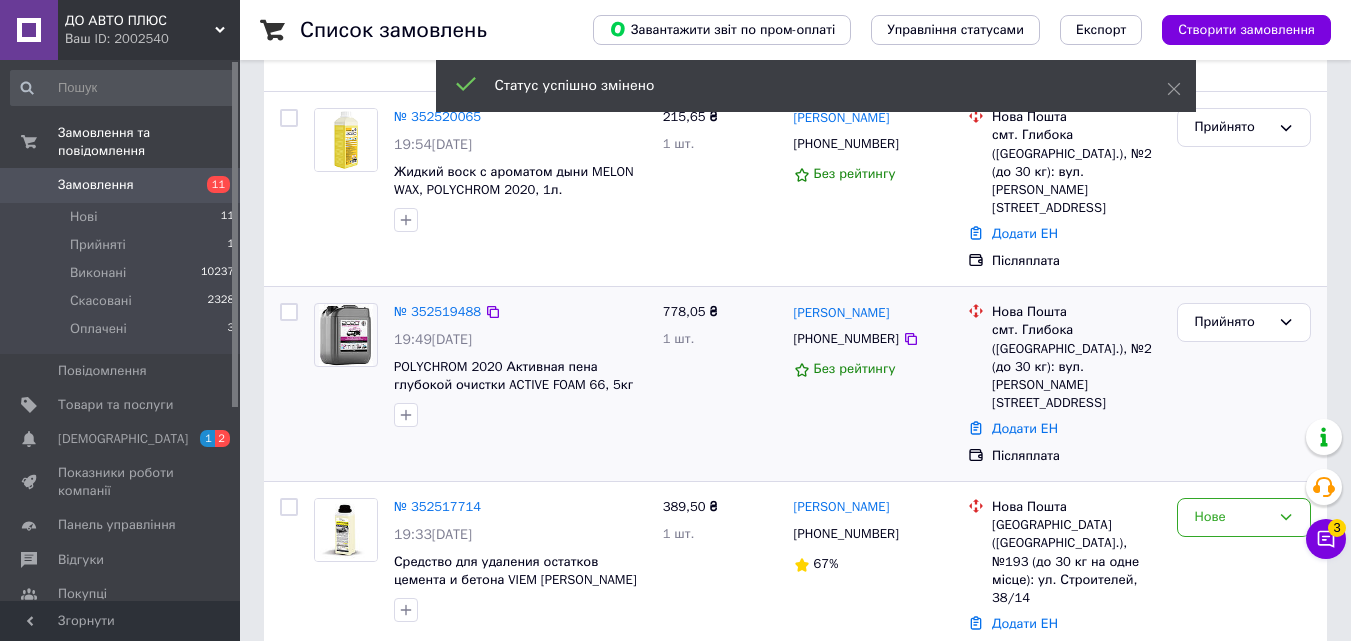 scroll, scrollTop: 400, scrollLeft: 0, axis: vertical 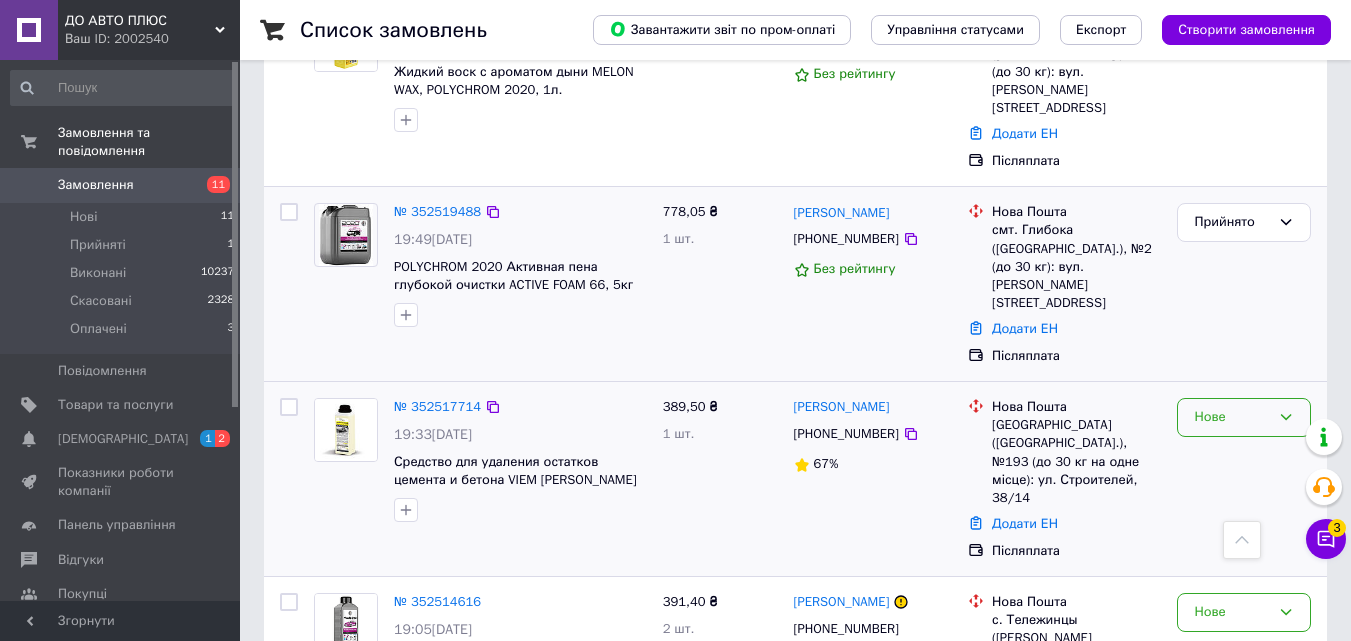 click on "Нове" at bounding box center (1232, 417) 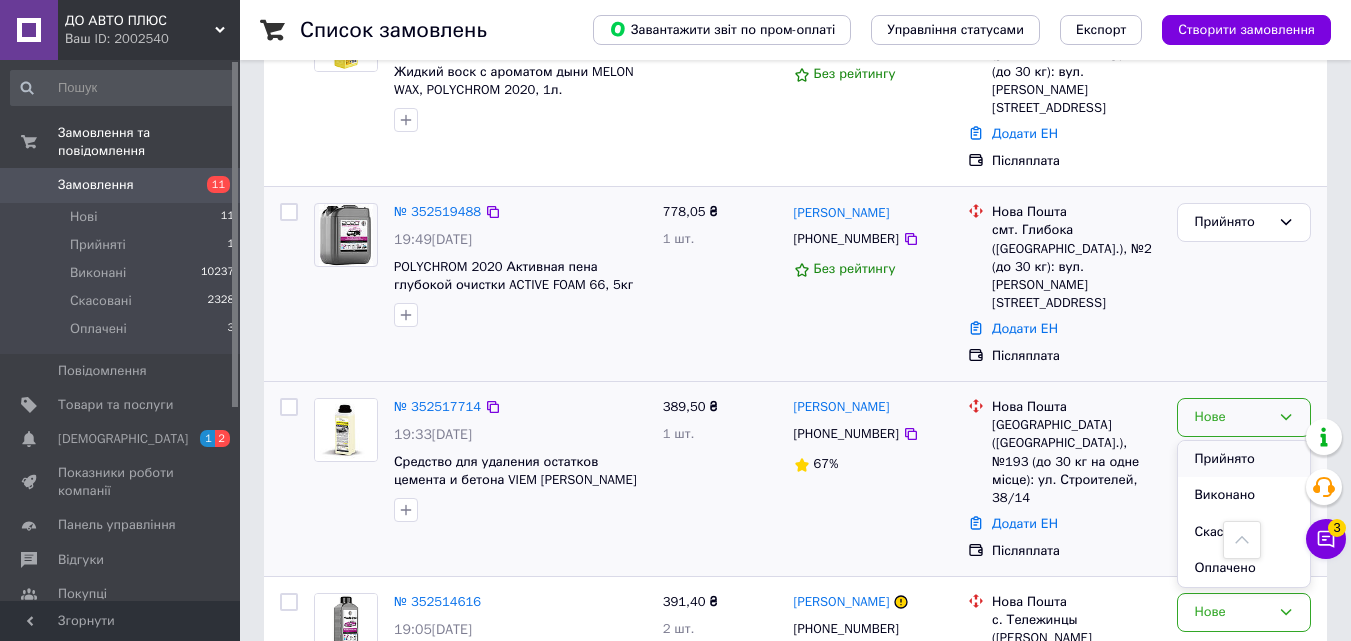 click on "Прийнято" at bounding box center [1244, 459] 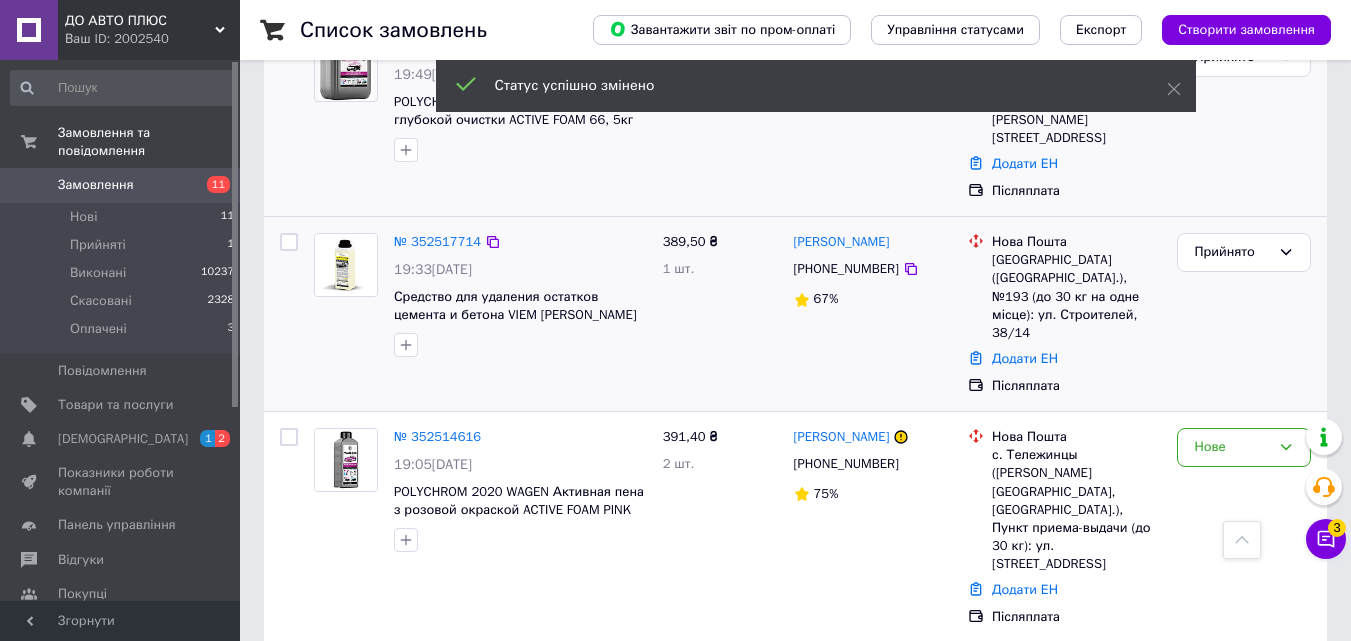 scroll, scrollTop: 600, scrollLeft: 0, axis: vertical 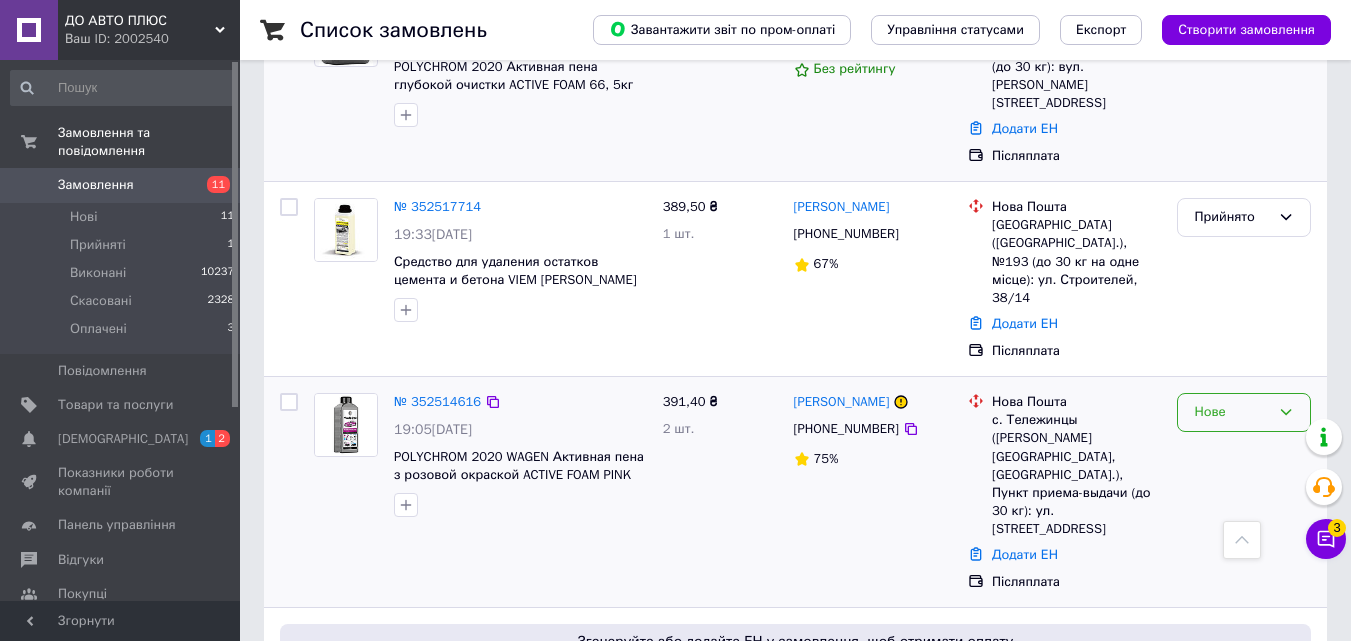 click on "Нове" at bounding box center [1244, 412] 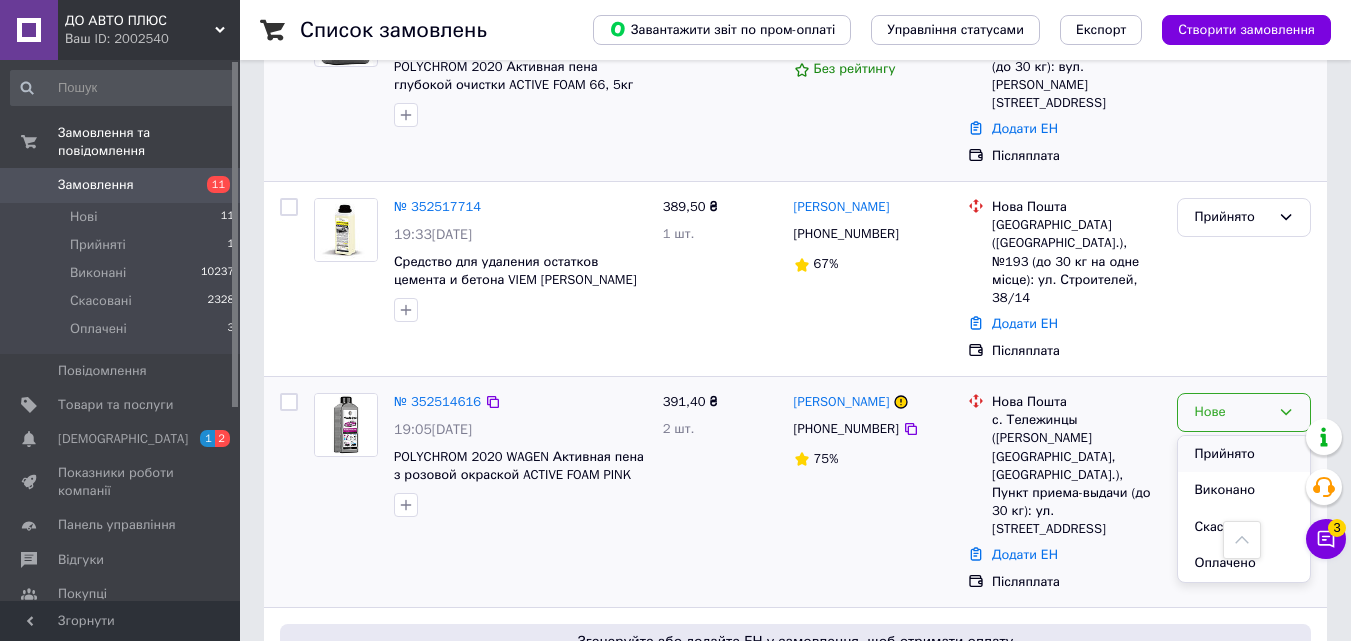 click on "Прийнято" at bounding box center [1244, 454] 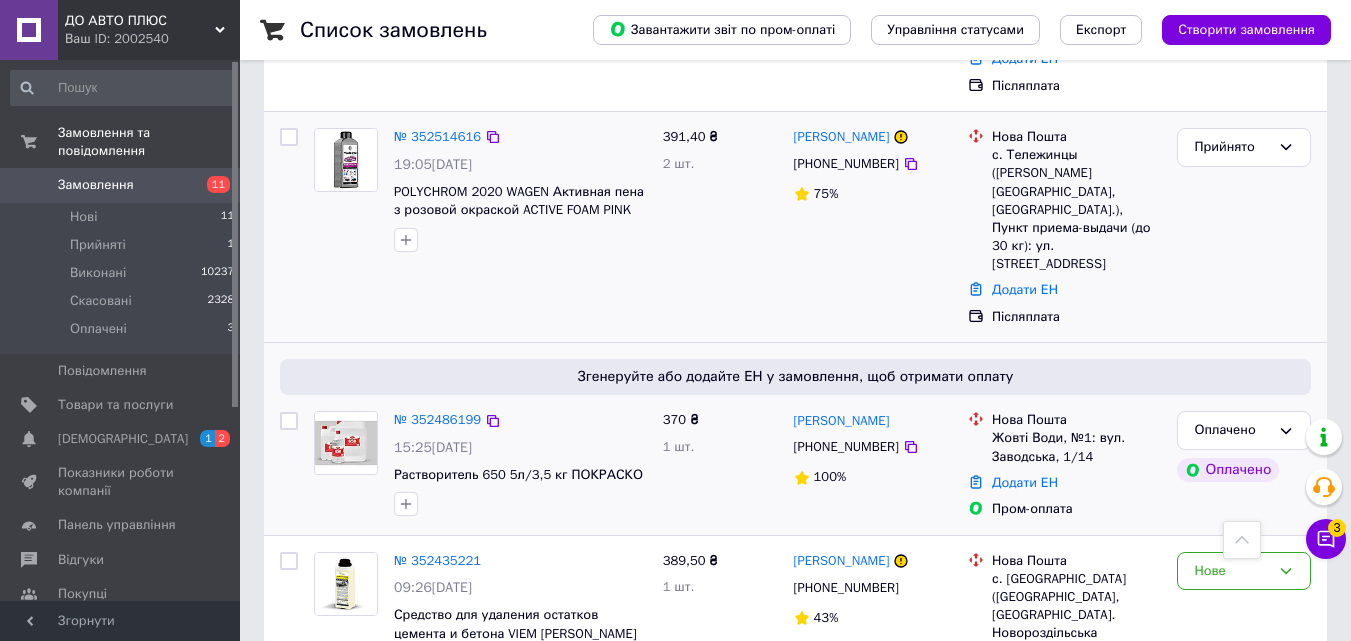 scroll, scrollTop: 900, scrollLeft: 0, axis: vertical 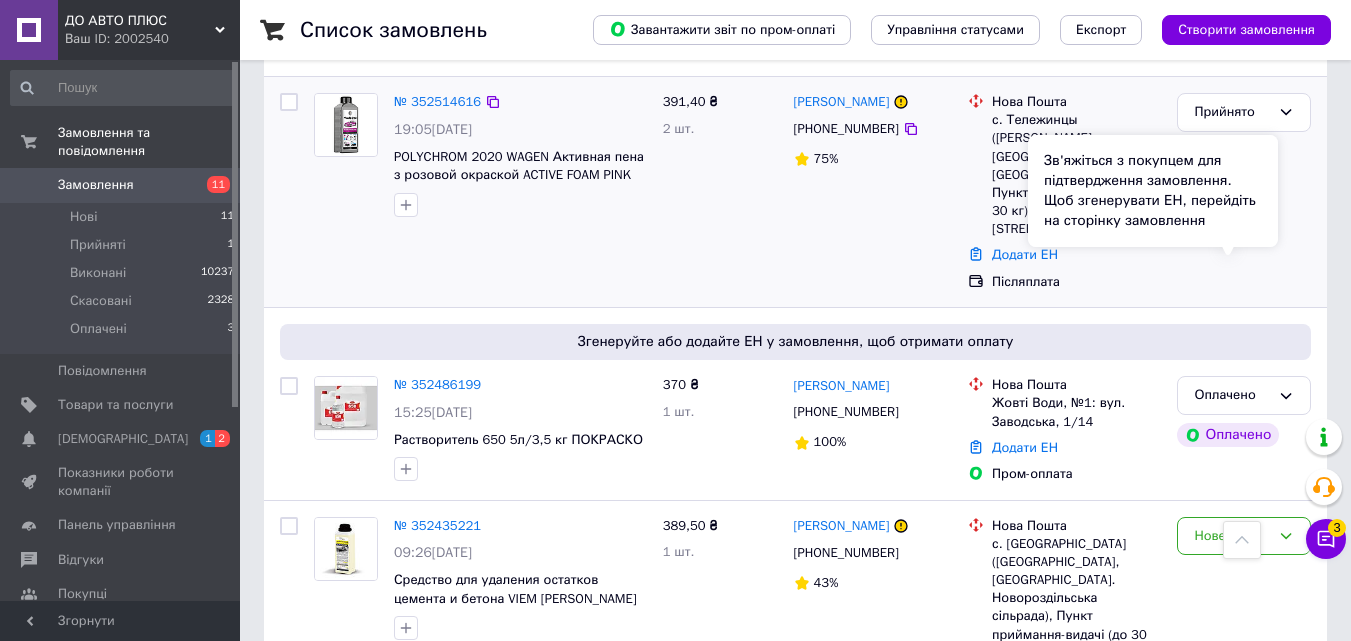 click on "Зв'яжіться з покупцем для підтвердження замовлення.
Щоб згенерувати ЕН, перейдіть на сторінку замовлення" at bounding box center [1153, 191] 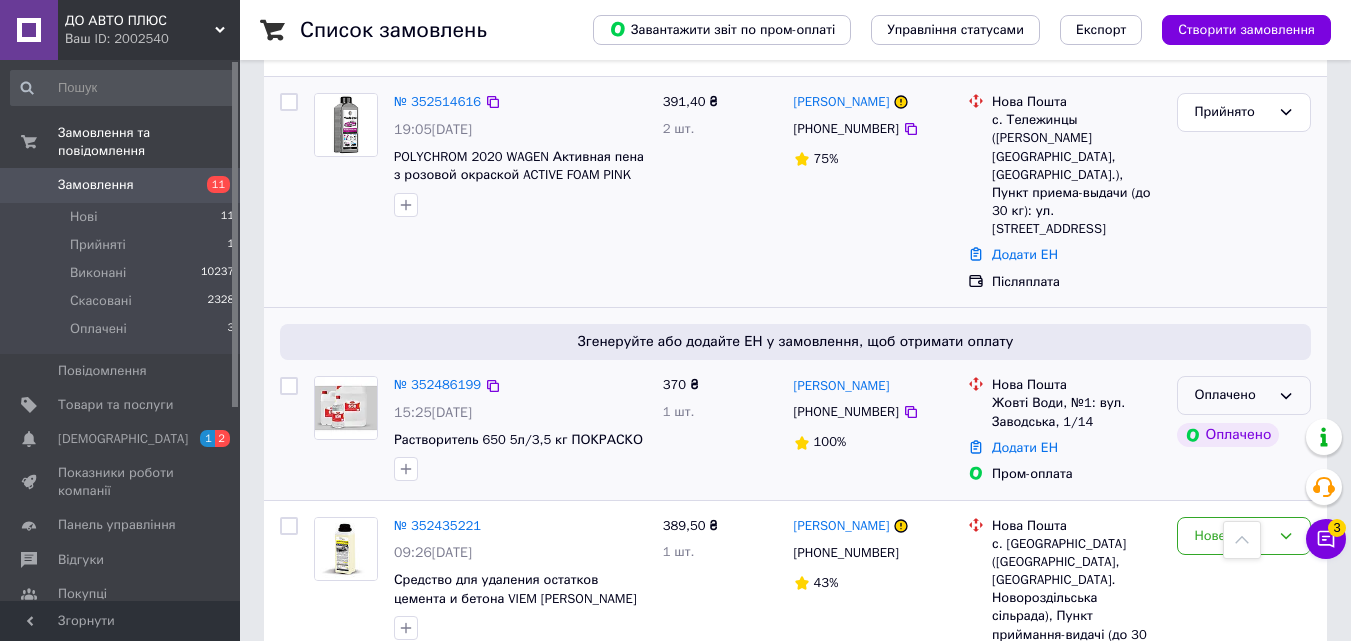 click 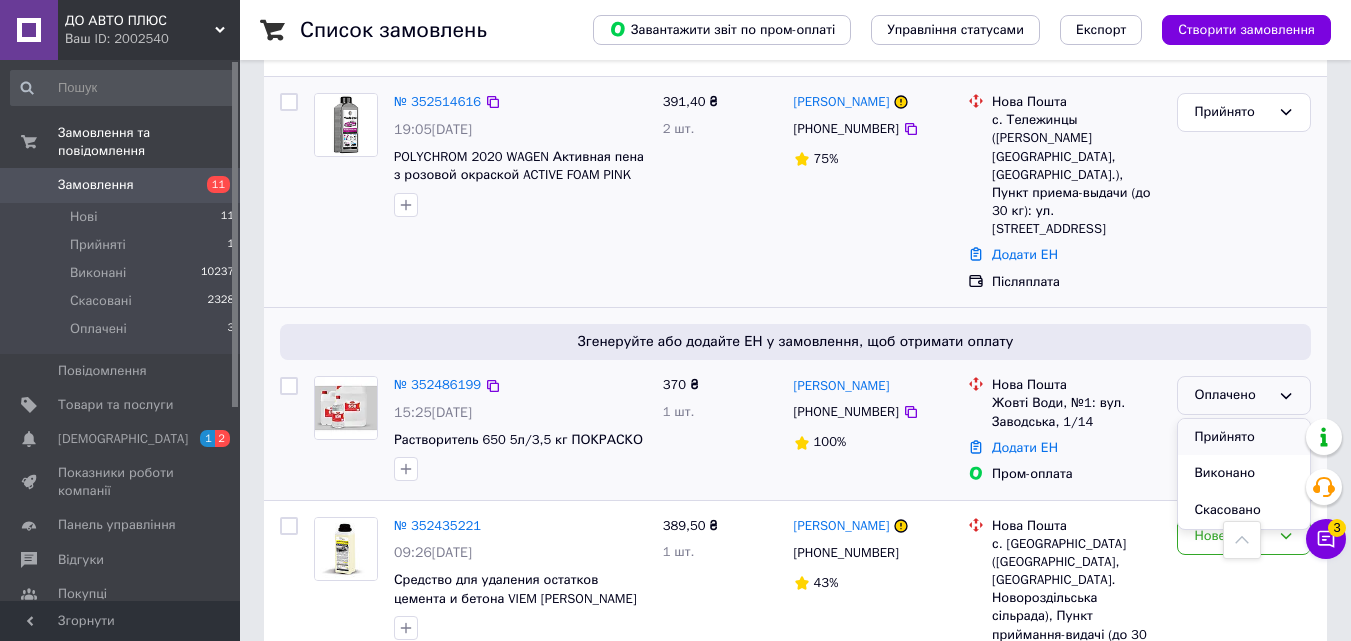 click on "Прийнято" at bounding box center (1244, 437) 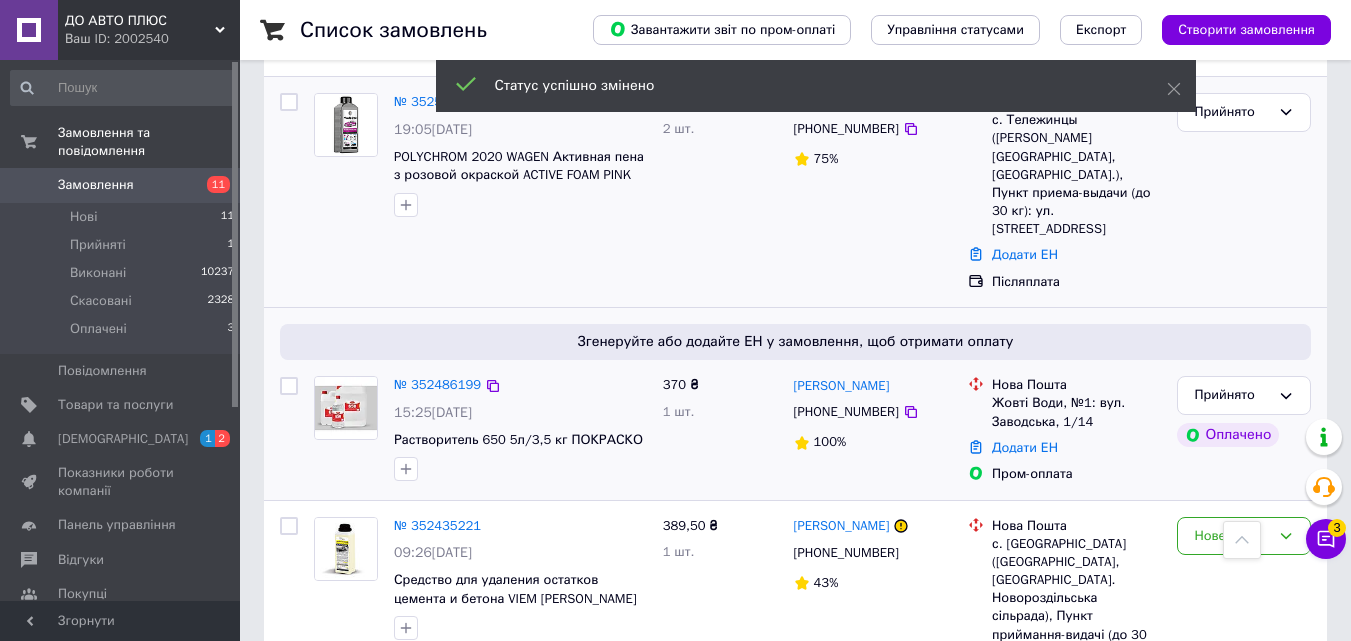 scroll, scrollTop: 1000, scrollLeft: 0, axis: vertical 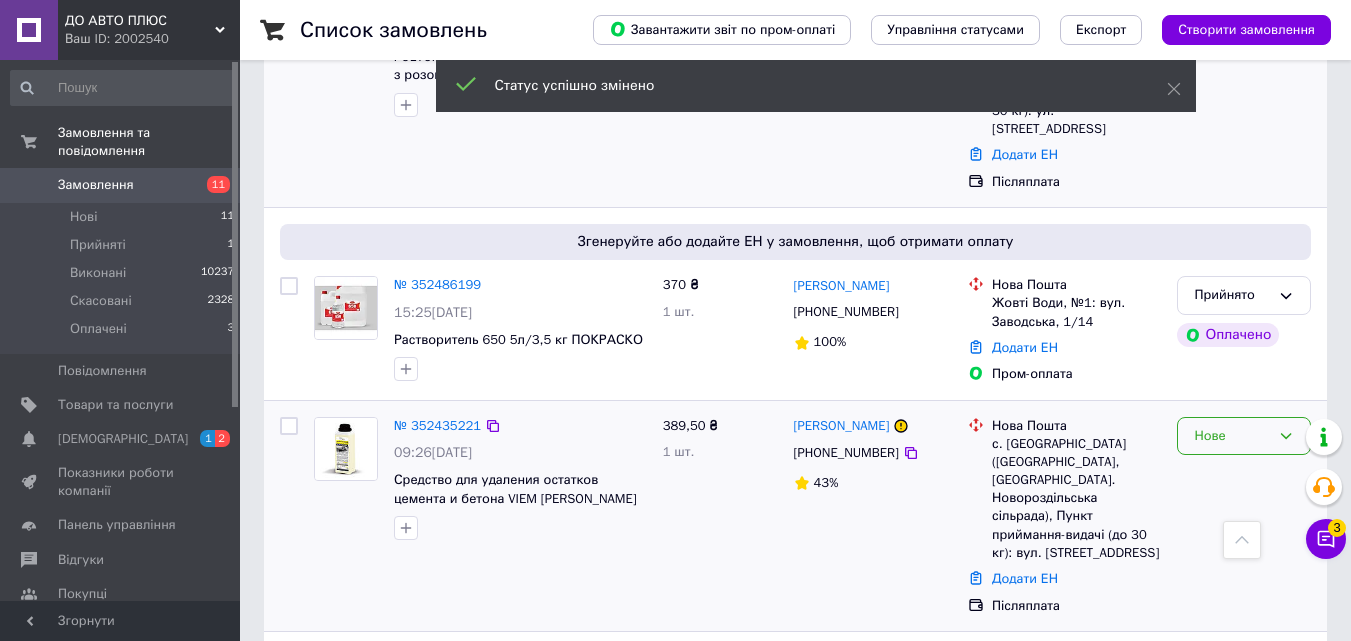 click on "Нове" at bounding box center (1232, 436) 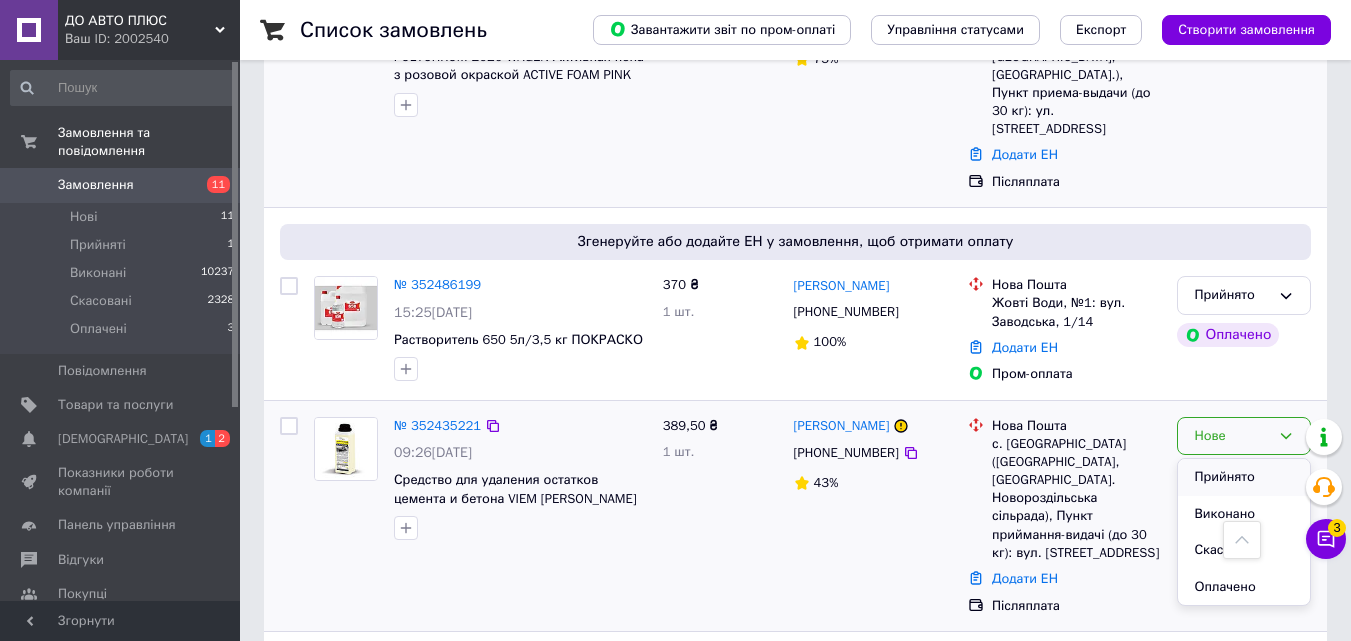 click on "Прийнято" at bounding box center (1244, 477) 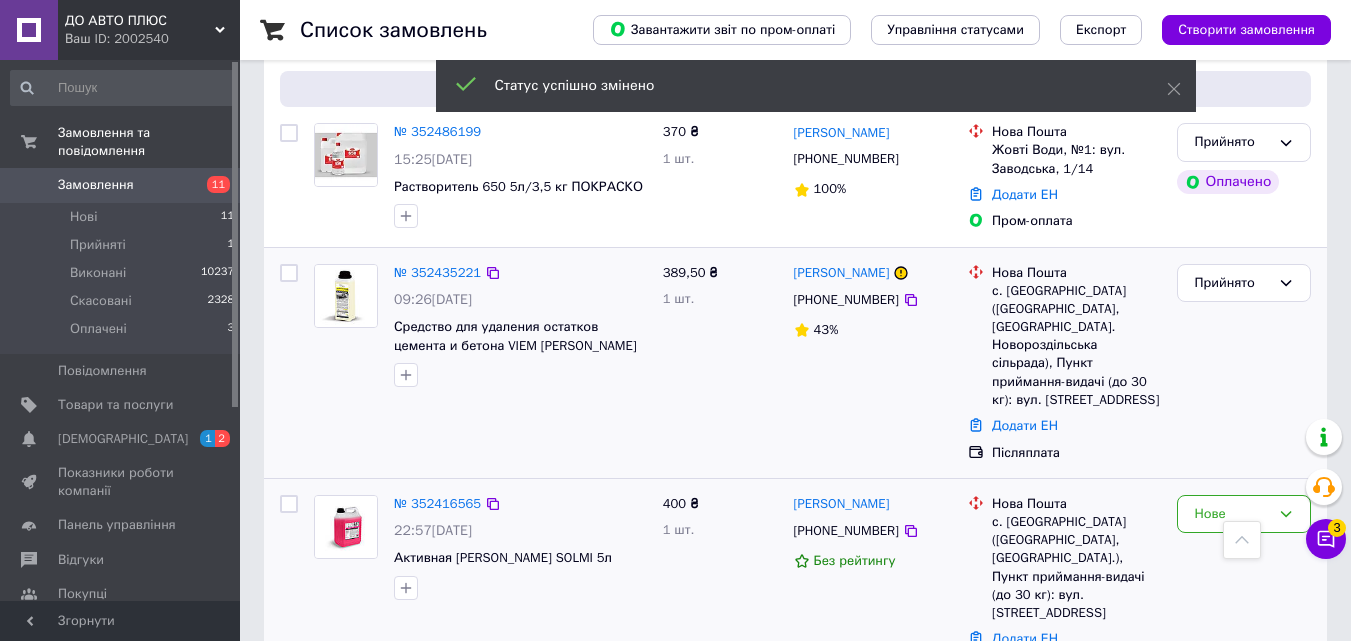 scroll, scrollTop: 1200, scrollLeft: 0, axis: vertical 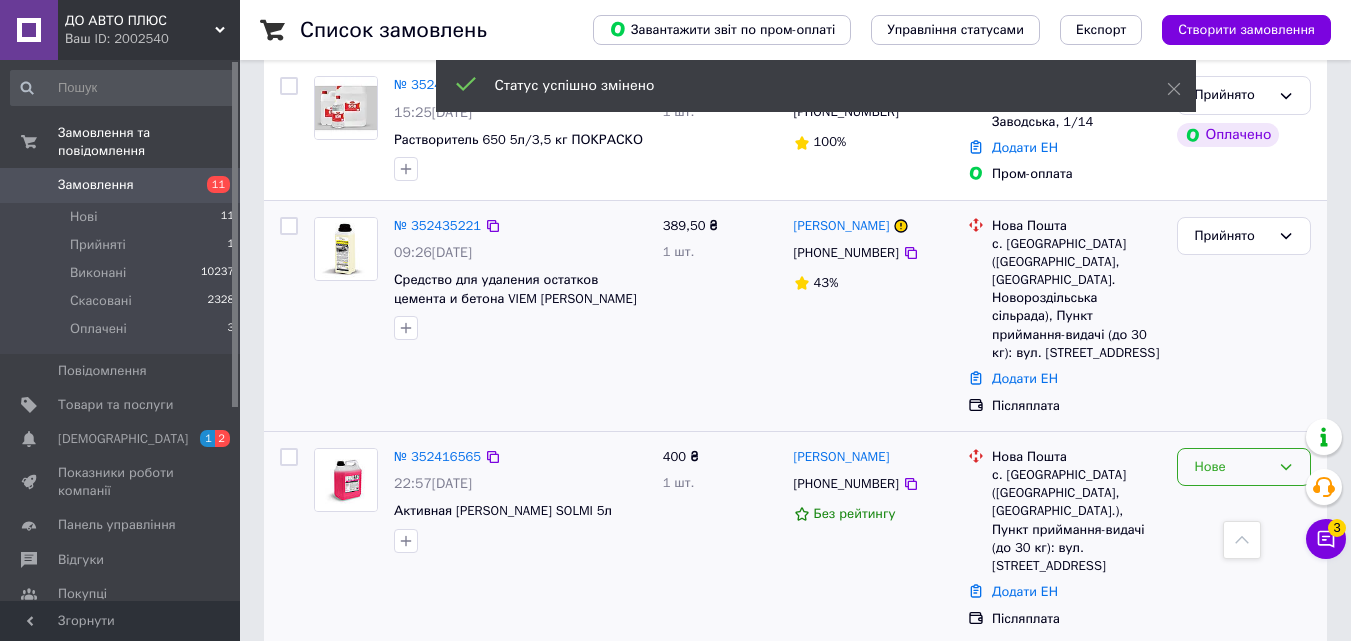 click on "Нове" at bounding box center [1232, 467] 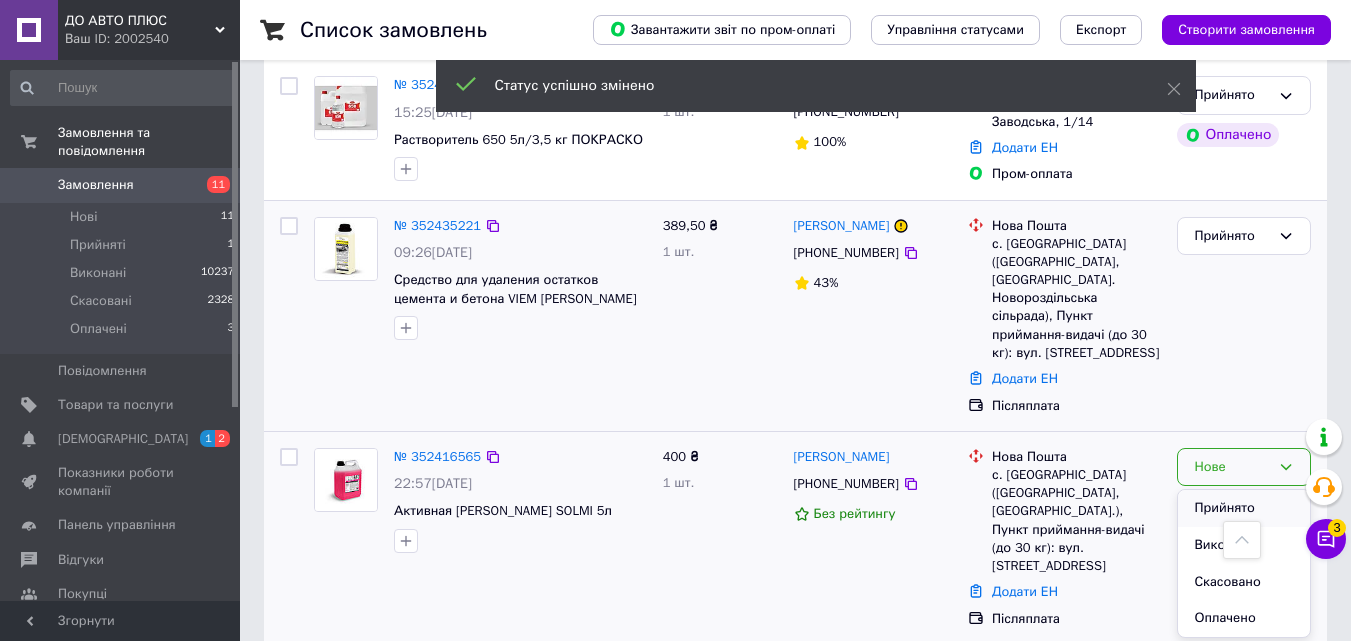 click on "Прийнято" at bounding box center (1244, 508) 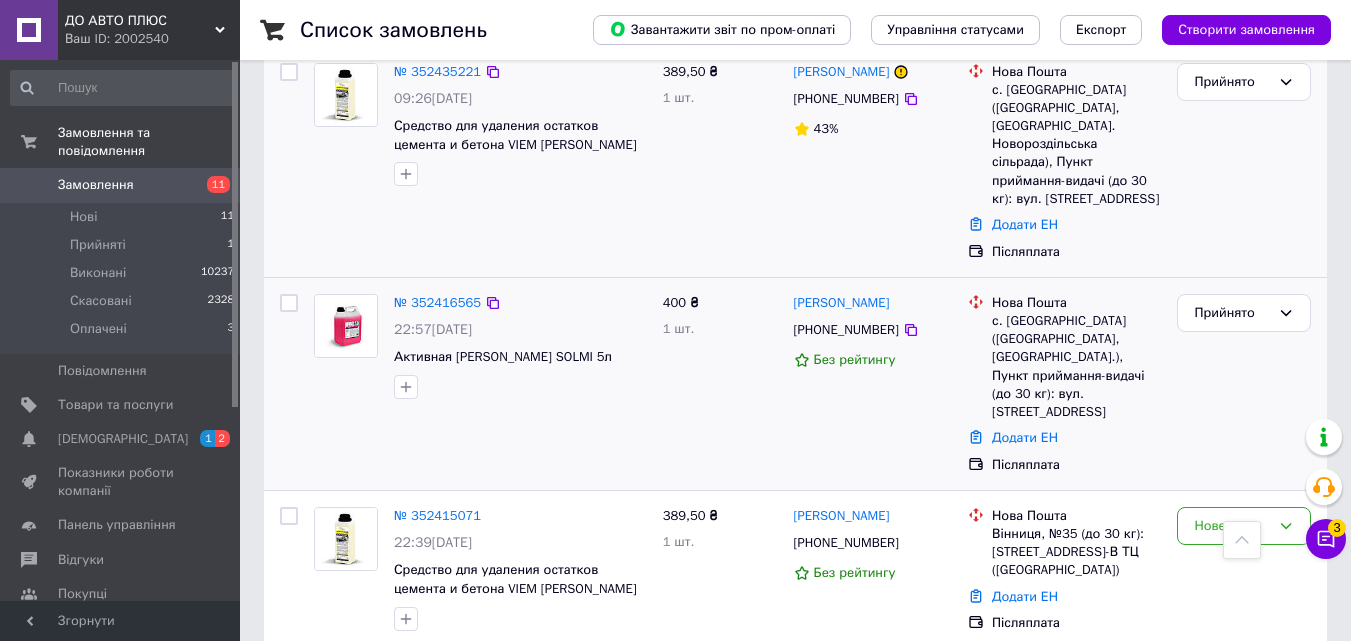 scroll, scrollTop: 1400, scrollLeft: 0, axis: vertical 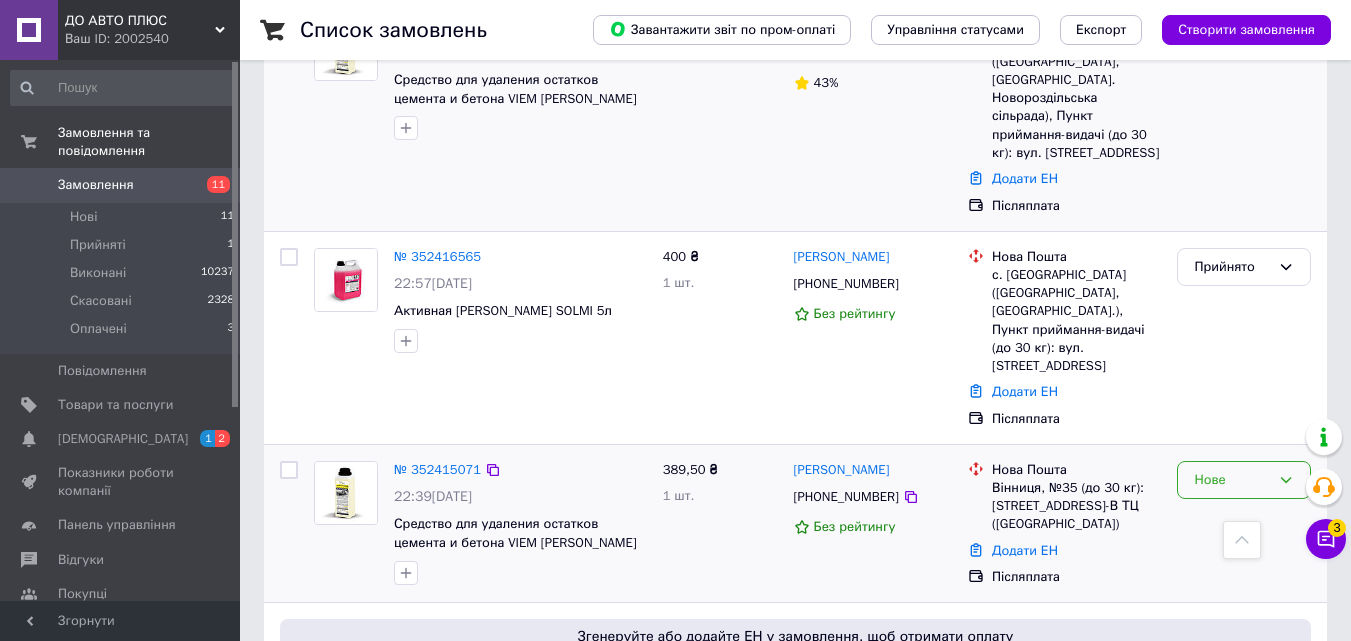 click on "Нове" at bounding box center (1232, 480) 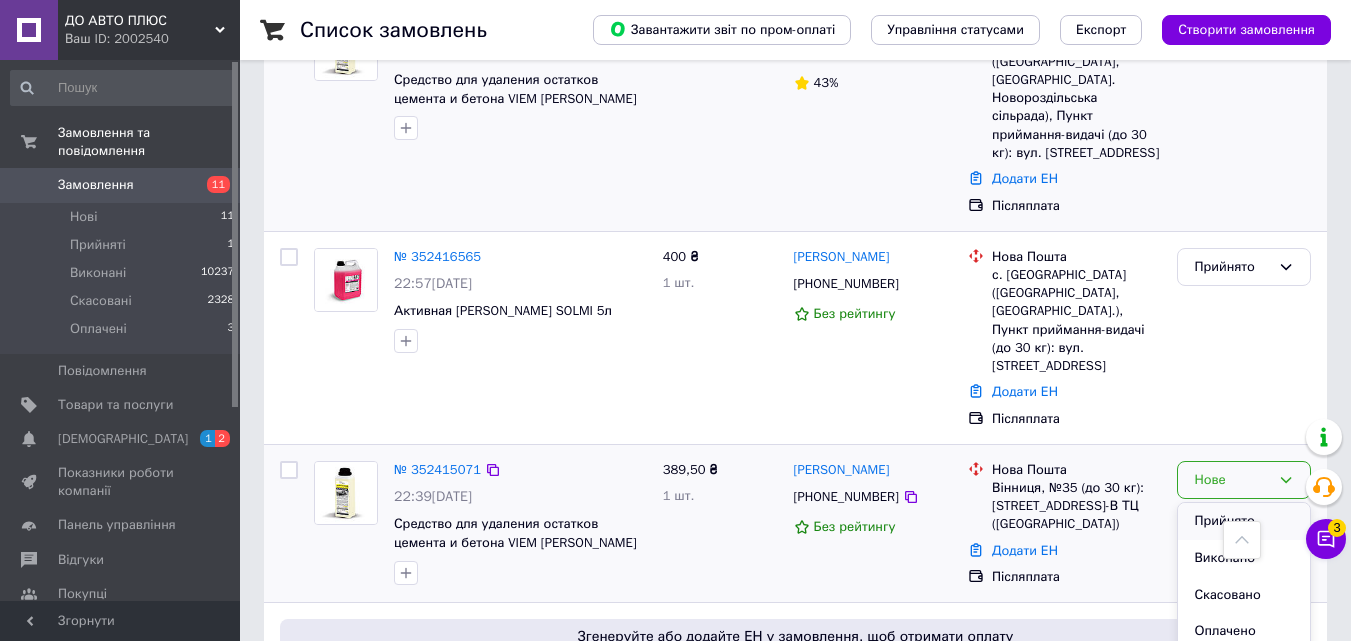 click on "Прийнято" at bounding box center [1244, 521] 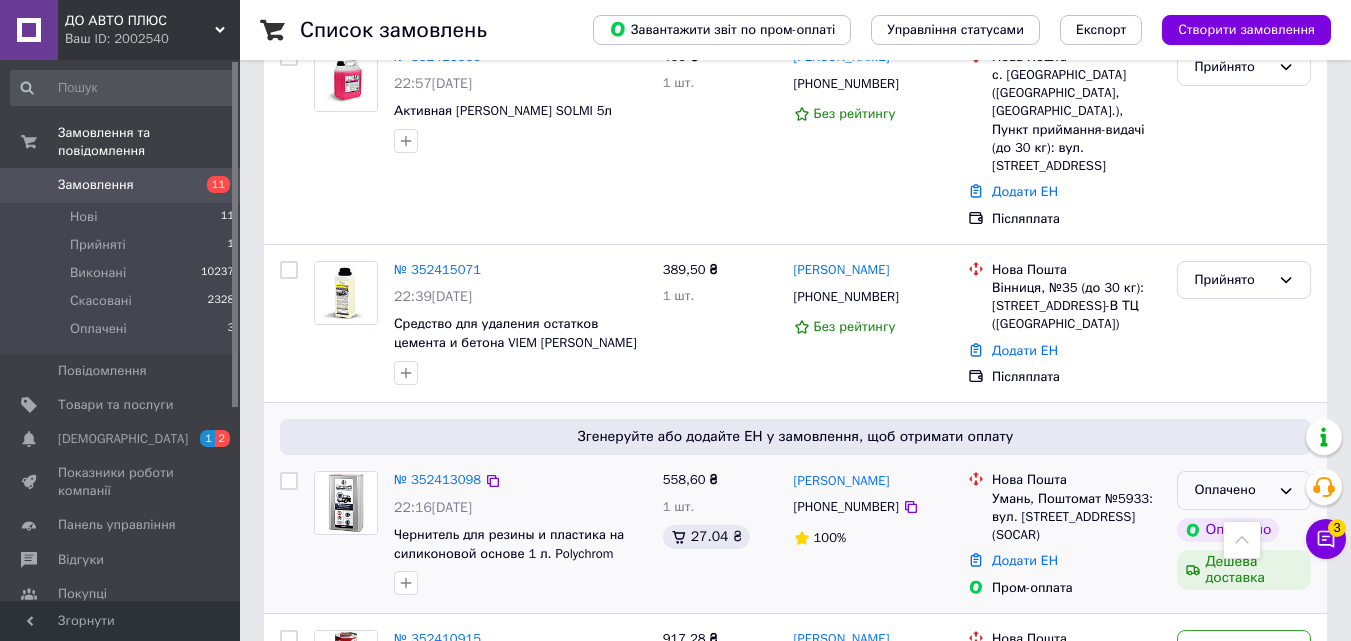 click on "Оплачено" at bounding box center (1232, 490) 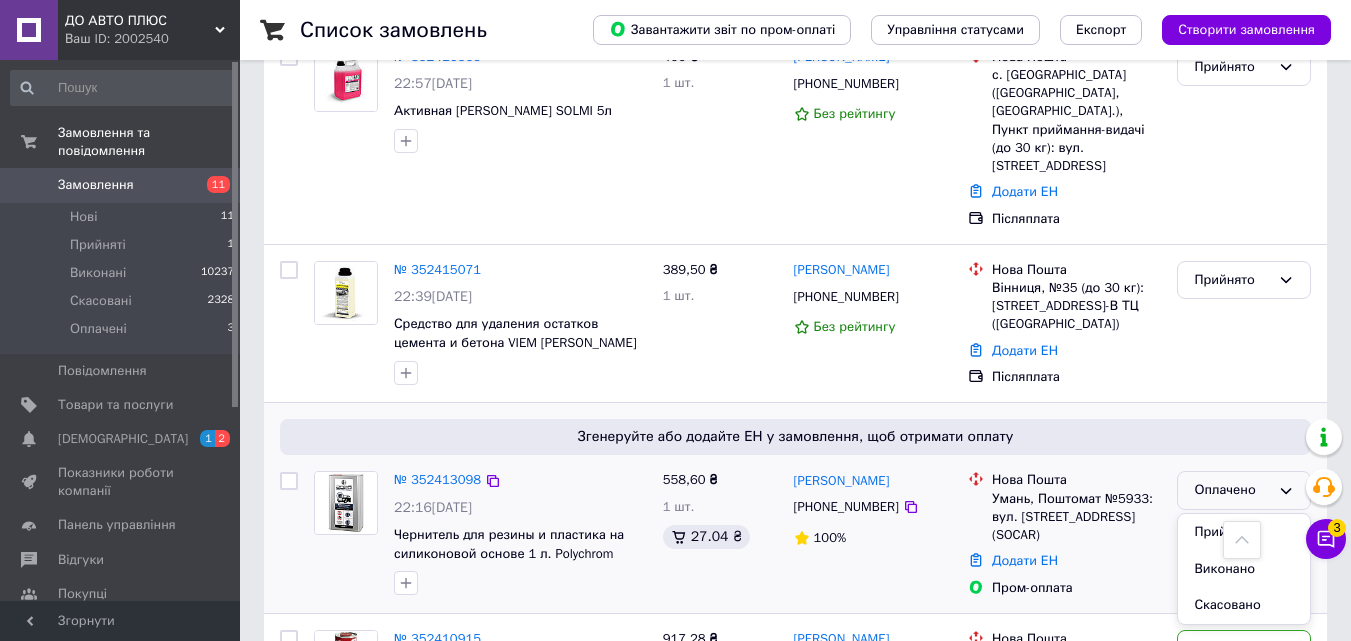click on "Прийнято" at bounding box center [1244, 532] 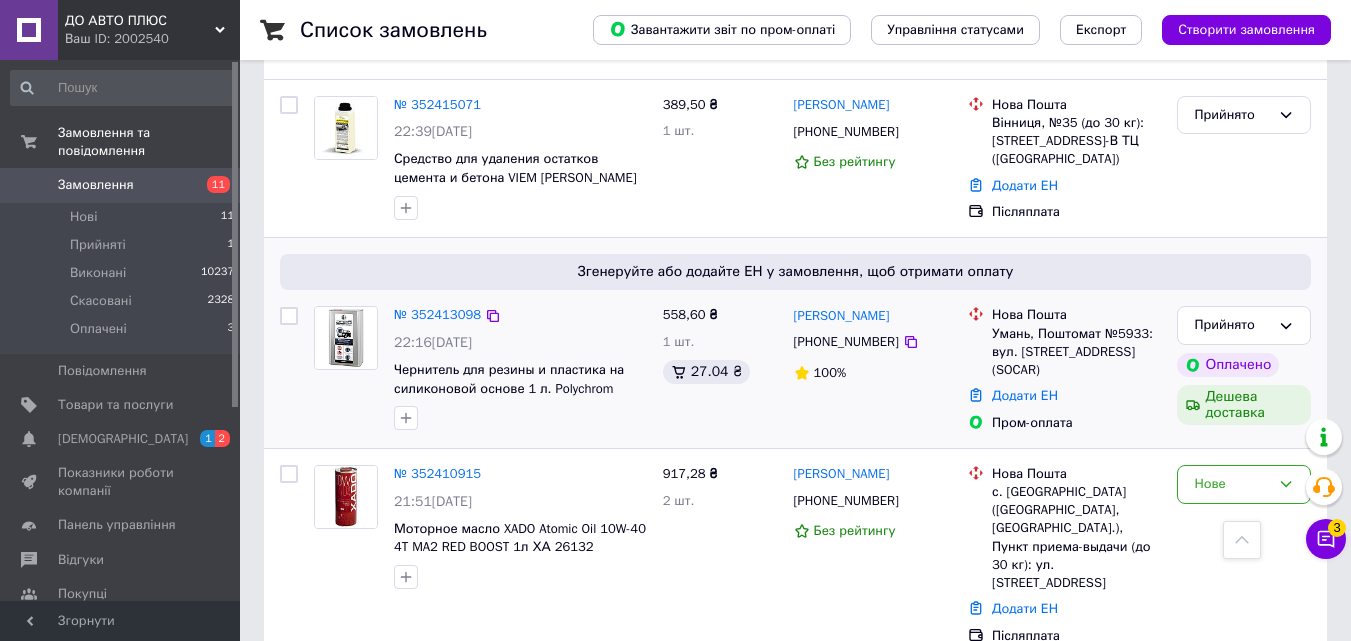 scroll, scrollTop: 1800, scrollLeft: 0, axis: vertical 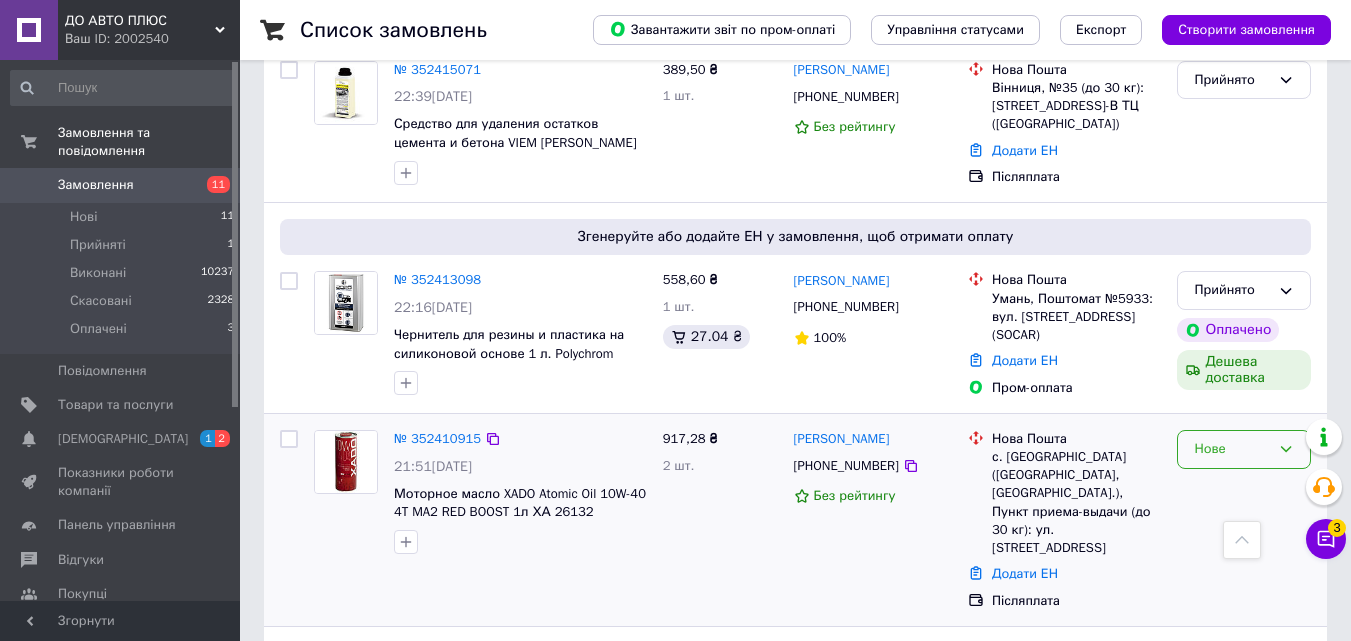 click on "Нове" at bounding box center (1232, 449) 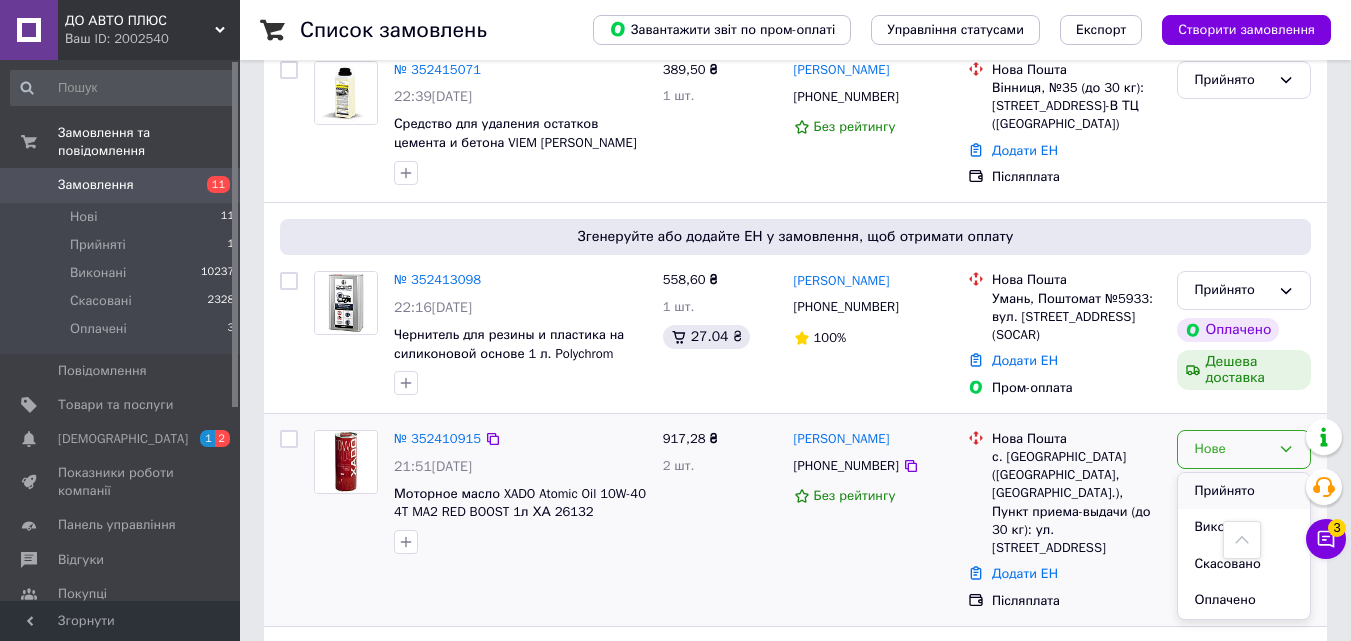 click on "Прийнято" at bounding box center (1244, 491) 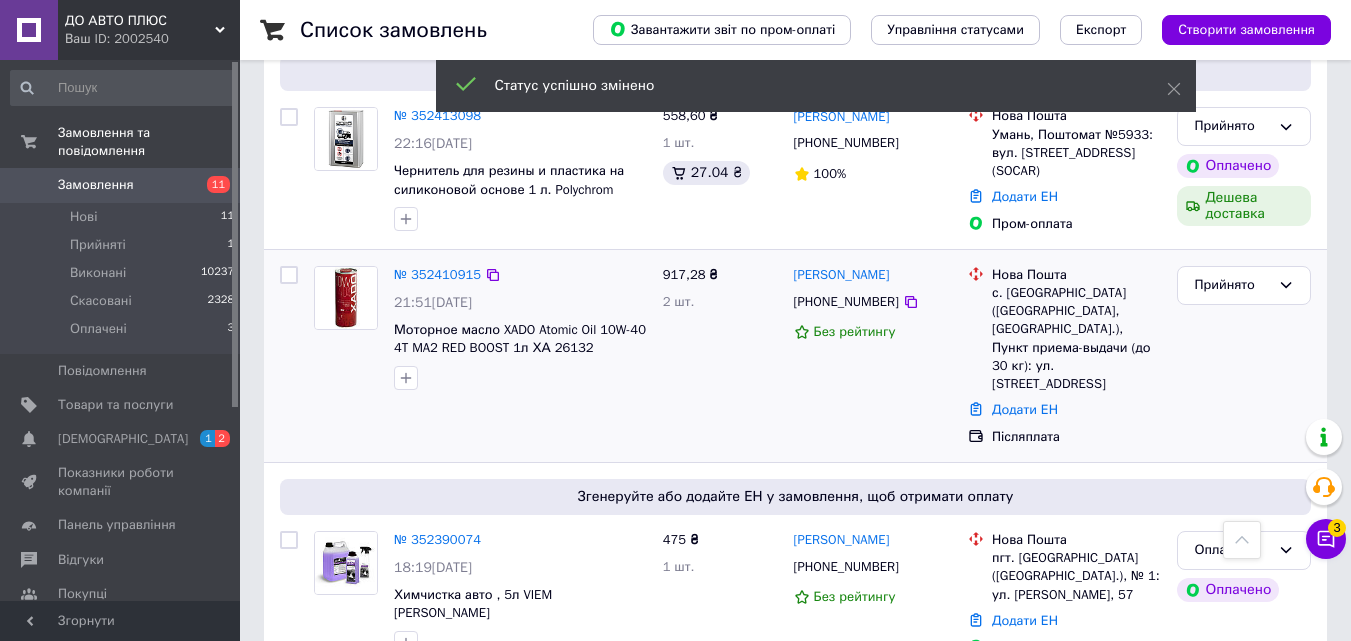 scroll, scrollTop: 2000, scrollLeft: 0, axis: vertical 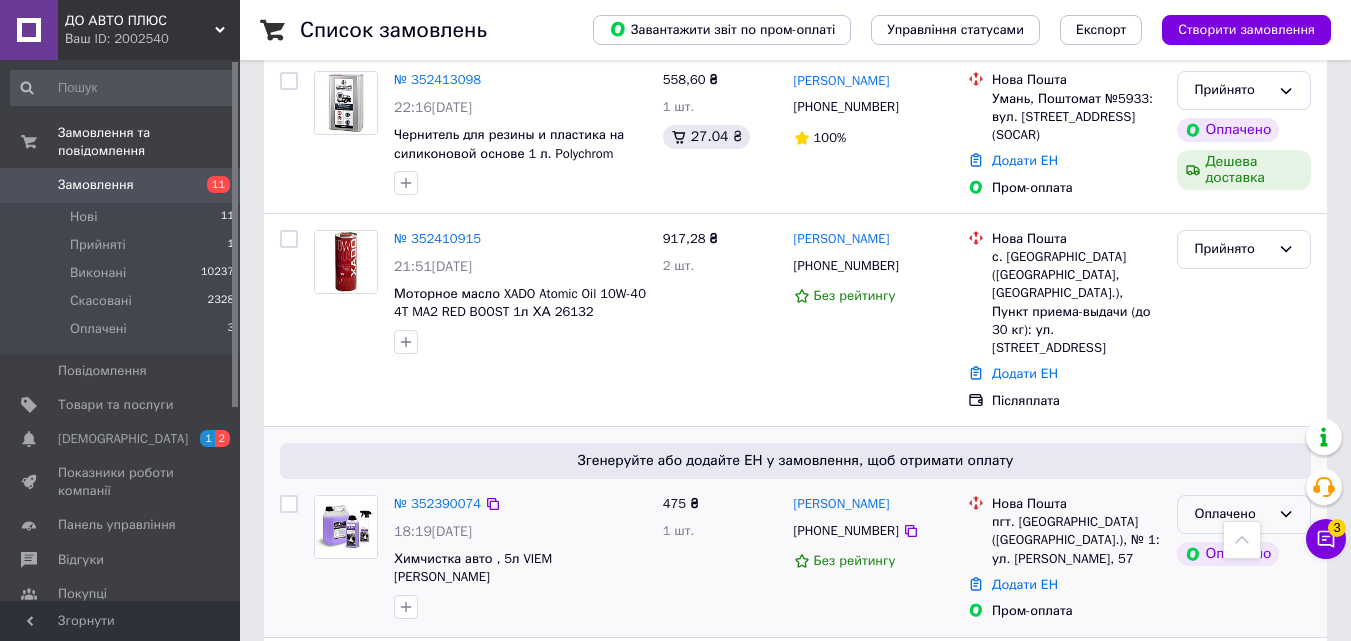 click on "Оплачено" at bounding box center [1232, 514] 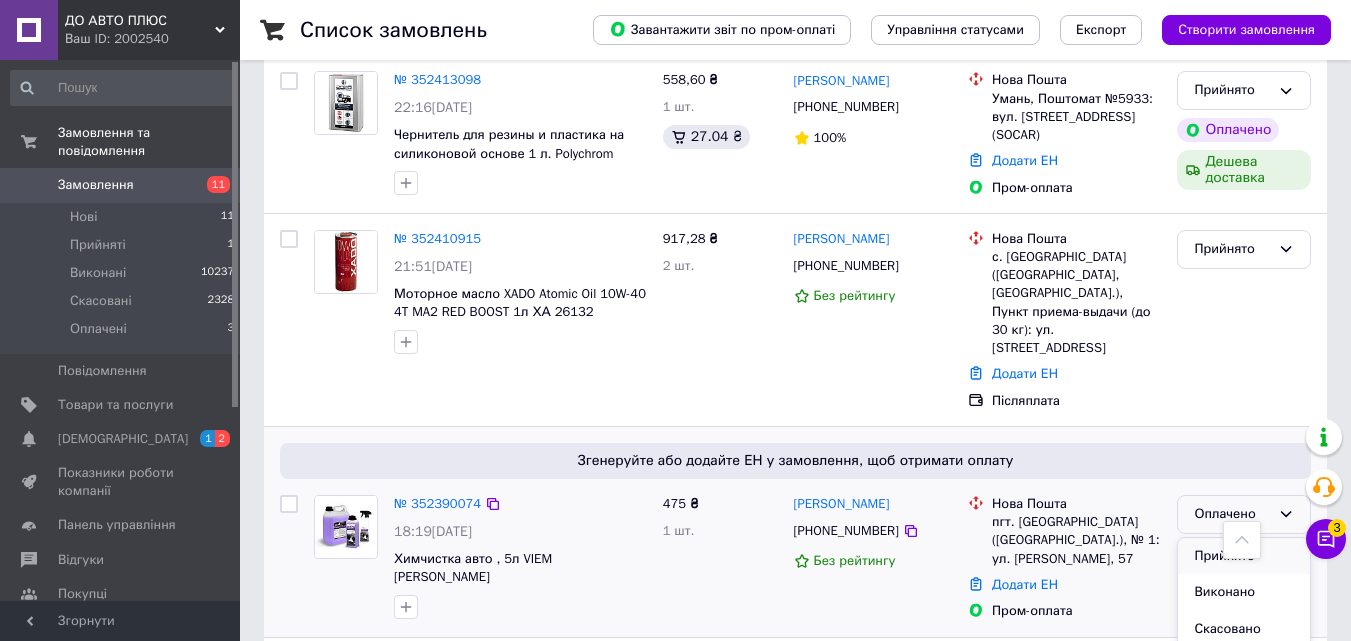 click on "Прийнято" at bounding box center [1244, 556] 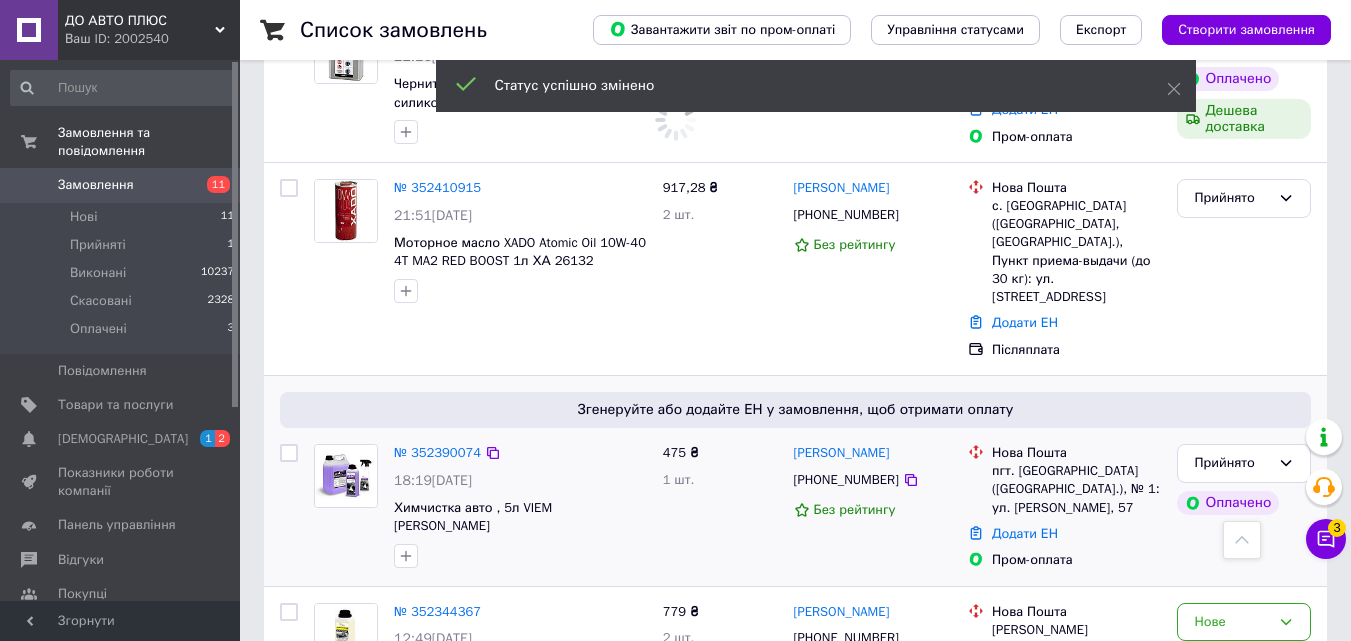 scroll, scrollTop: 2100, scrollLeft: 0, axis: vertical 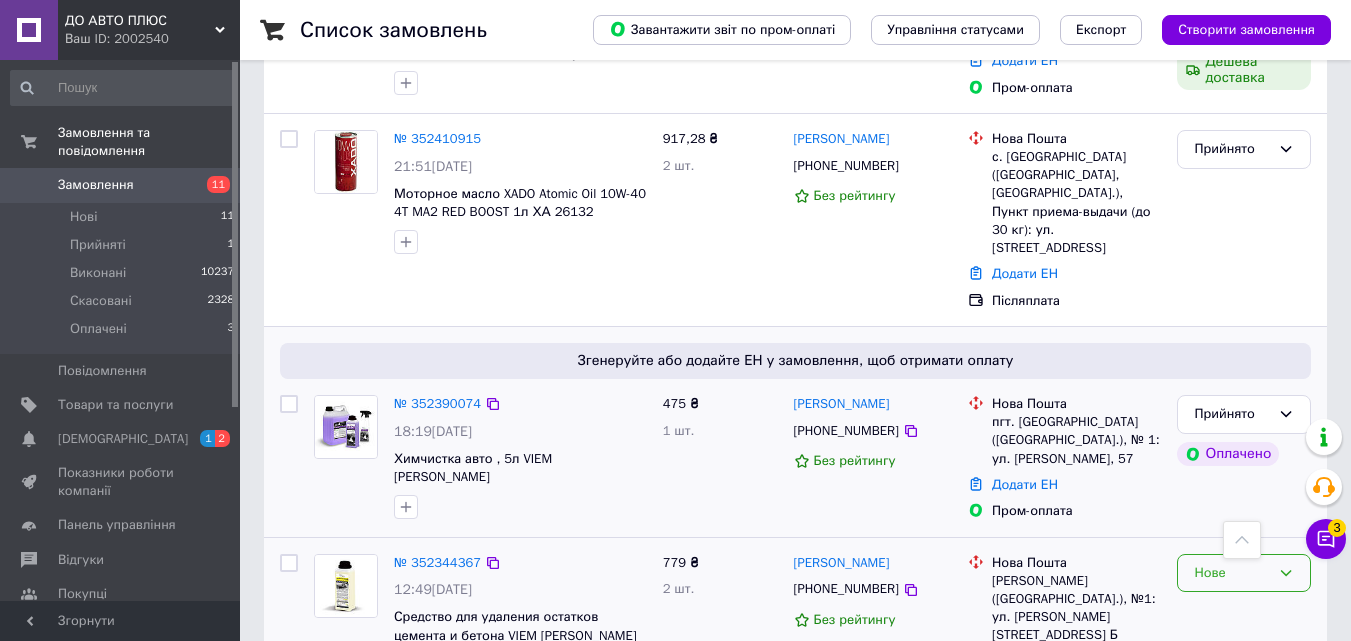 click on "Нове" at bounding box center (1232, 573) 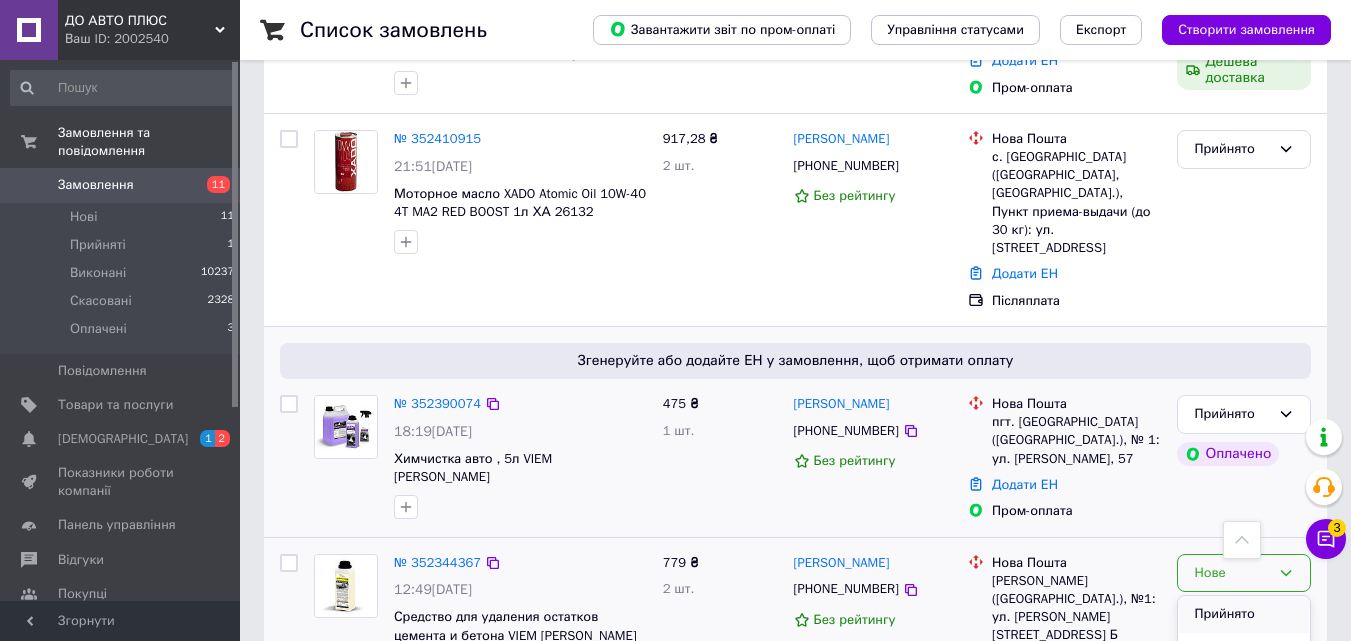 click on "Прийнято" at bounding box center [1244, 614] 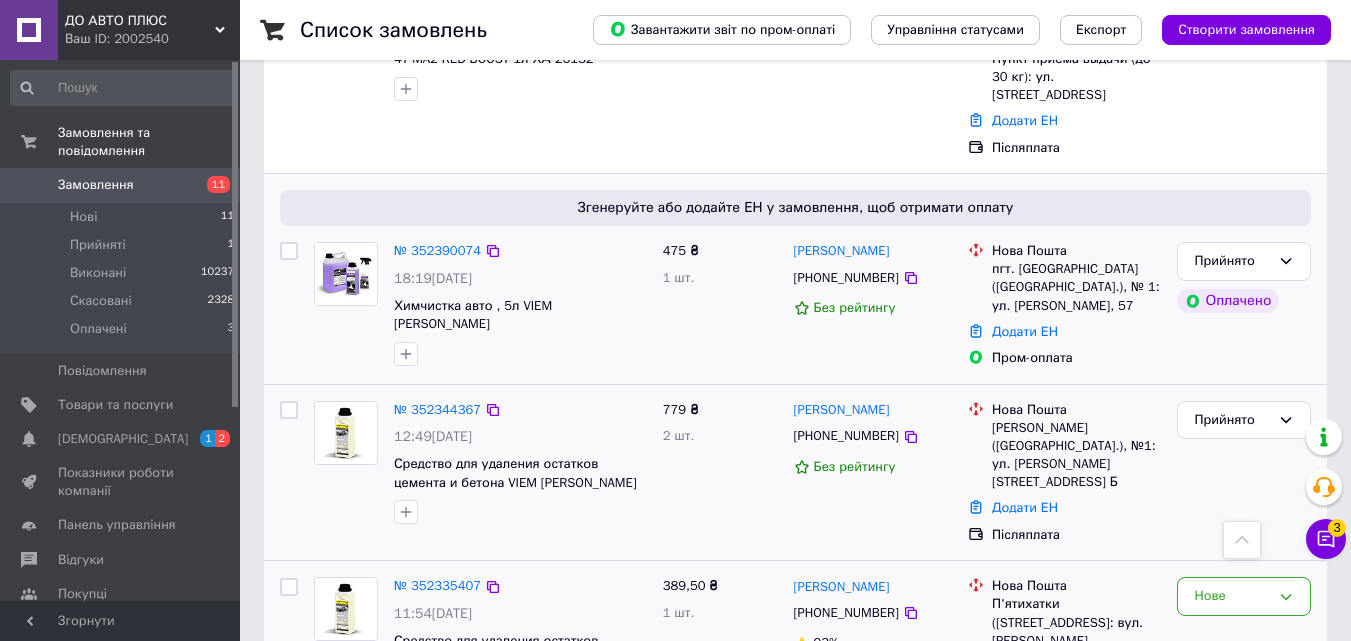 scroll, scrollTop: 2300, scrollLeft: 0, axis: vertical 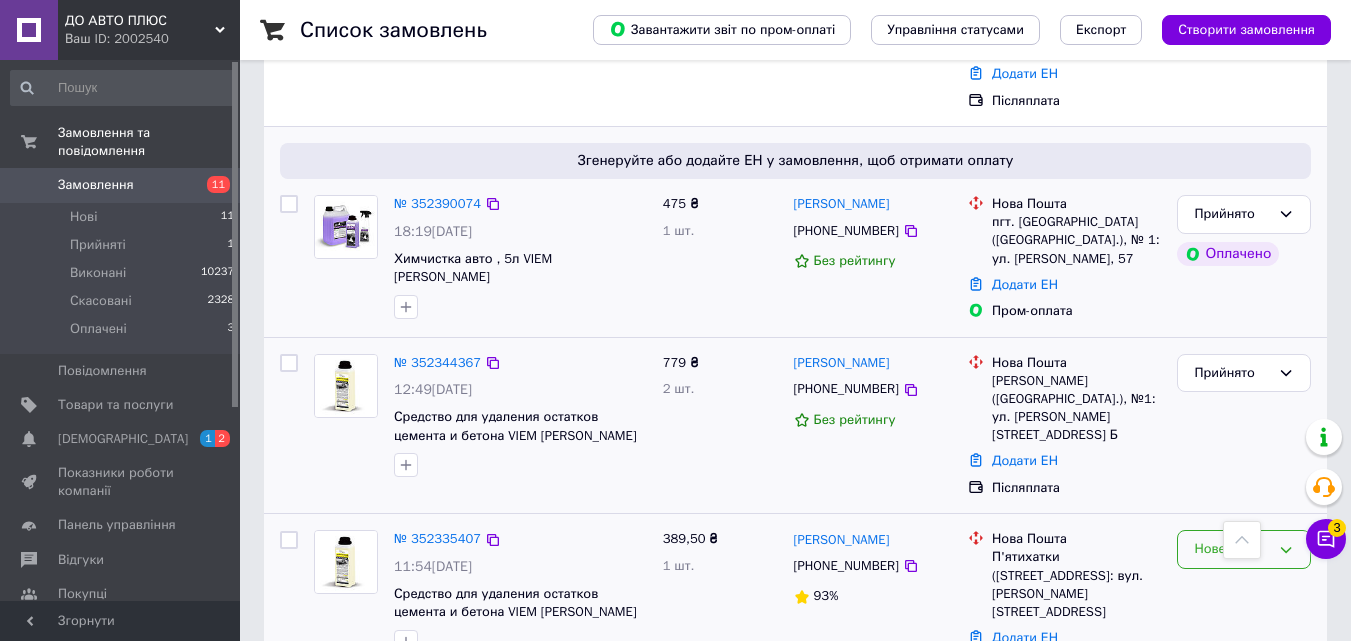 click on "Нове" at bounding box center [1232, 549] 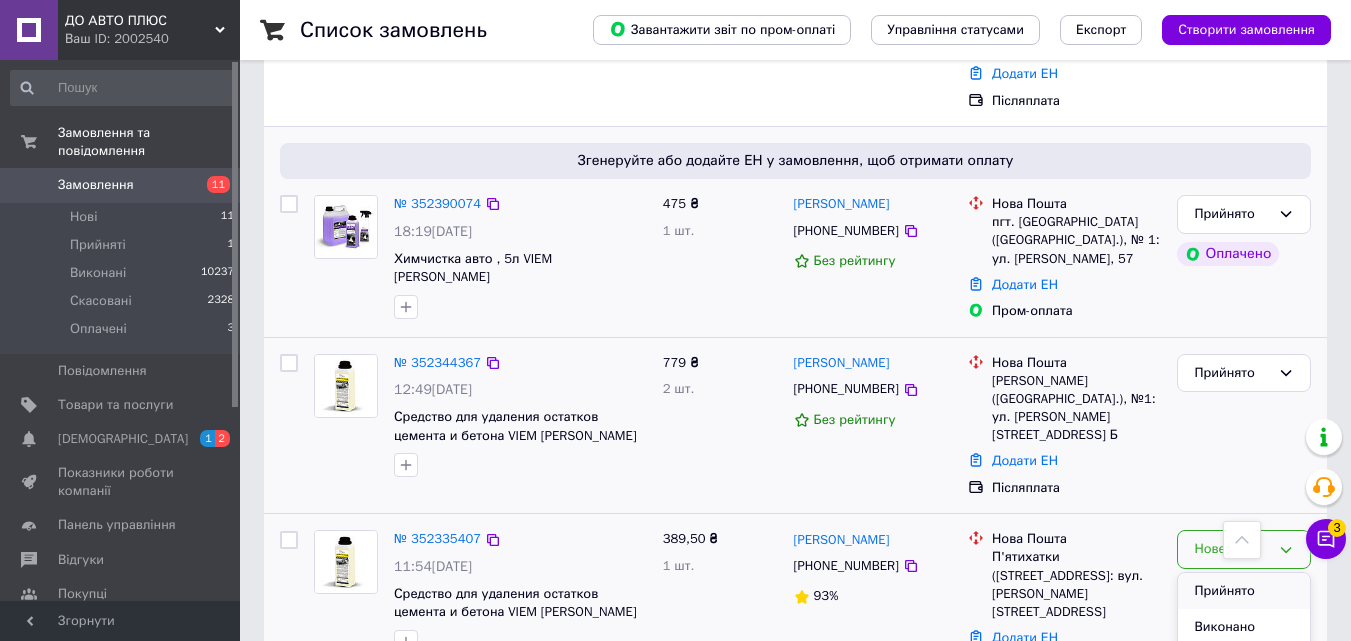 click on "Прийнято" at bounding box center (1244, 591) 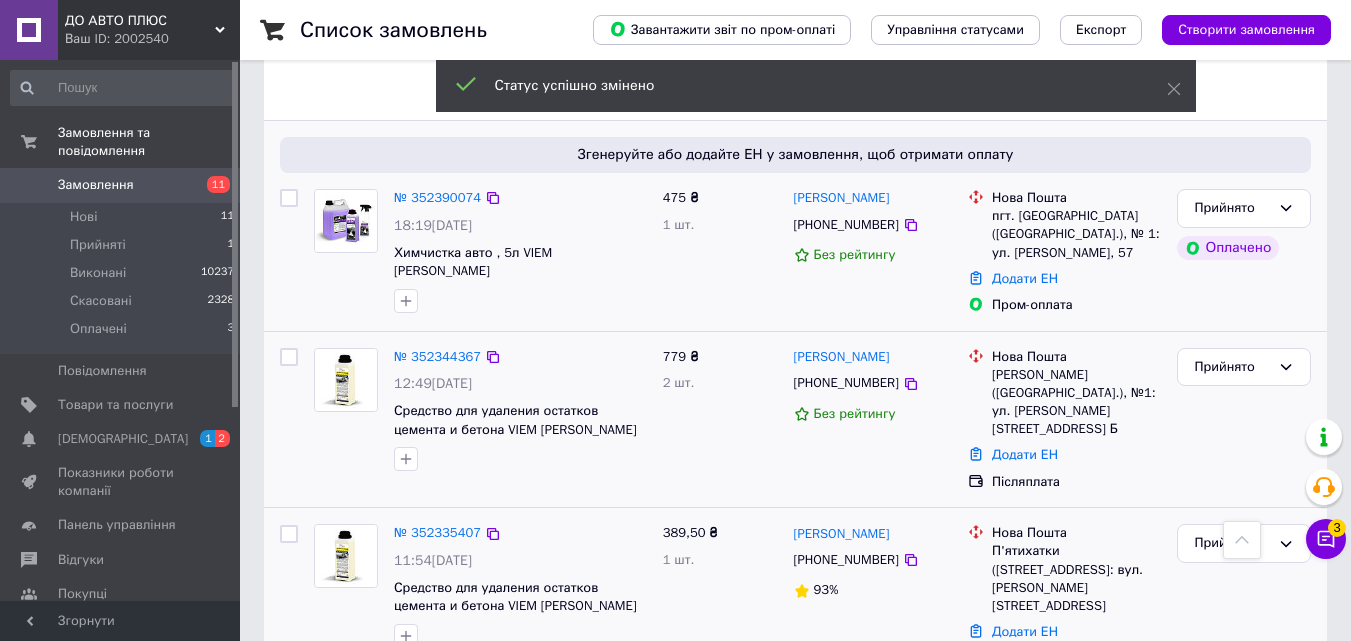 scroll, scrollTop: 2400, scrollLeft: 0, axis: vertical 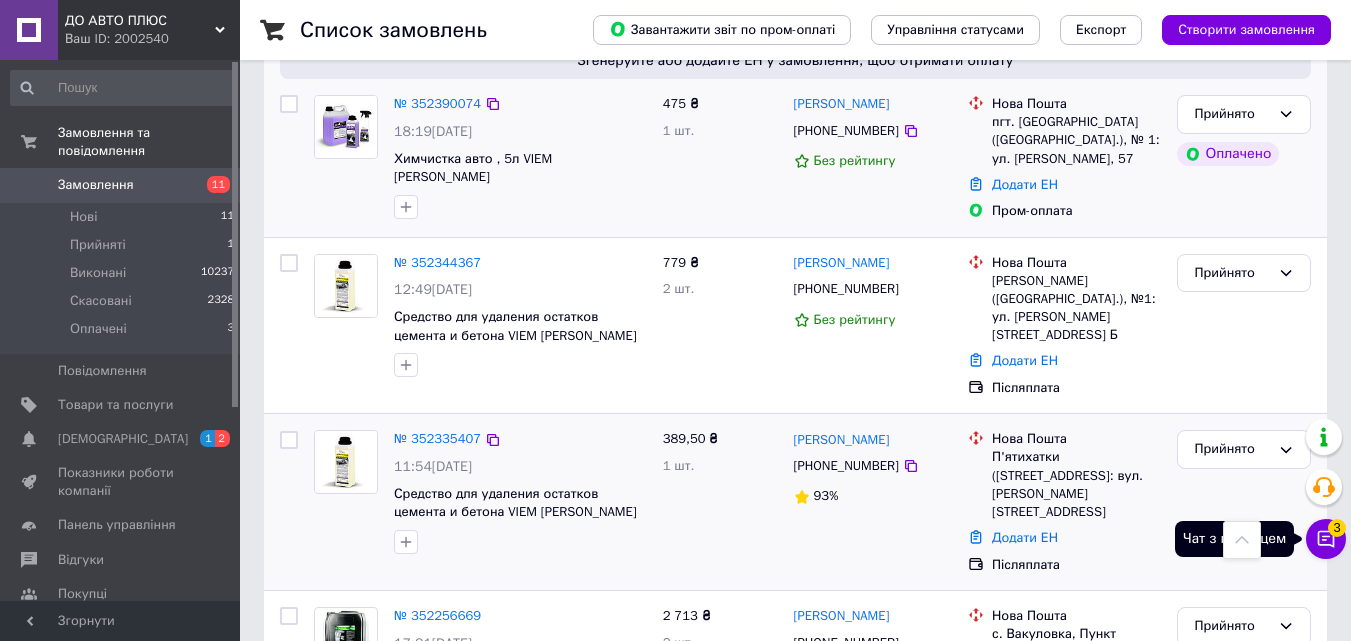 click on "3" at bounding box center (1337, 528) 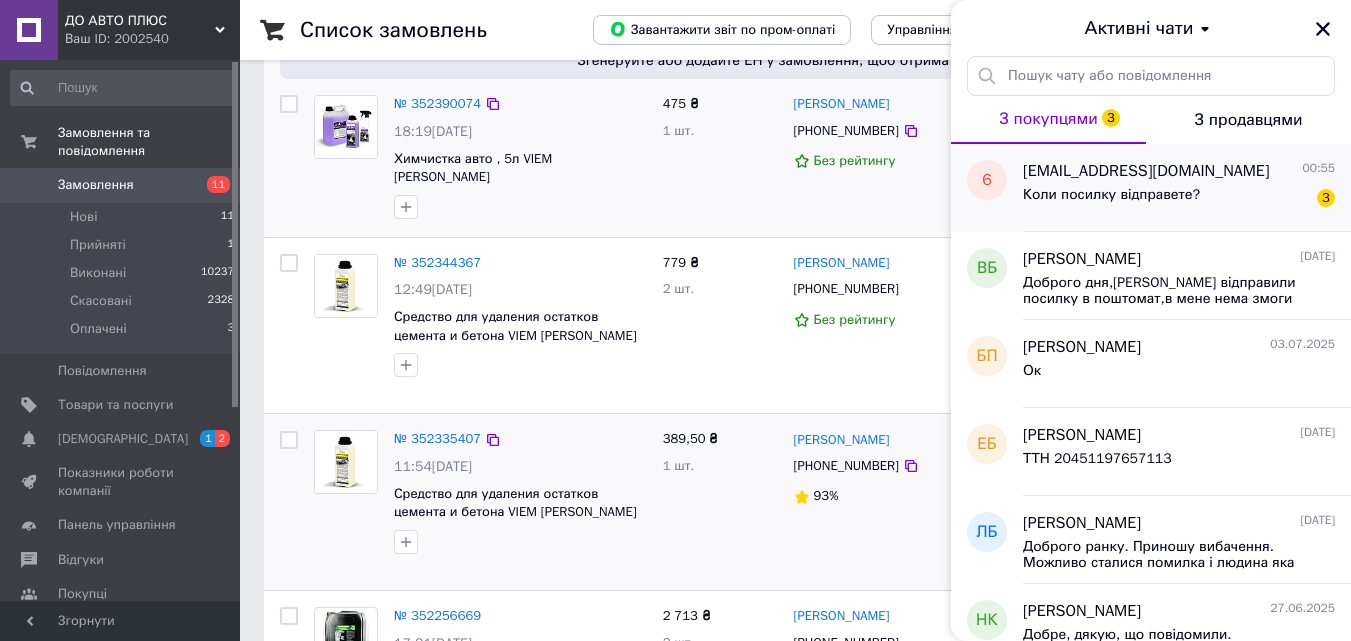 click on "Коли посилку відправете?" at bounding box center (1111, 195) 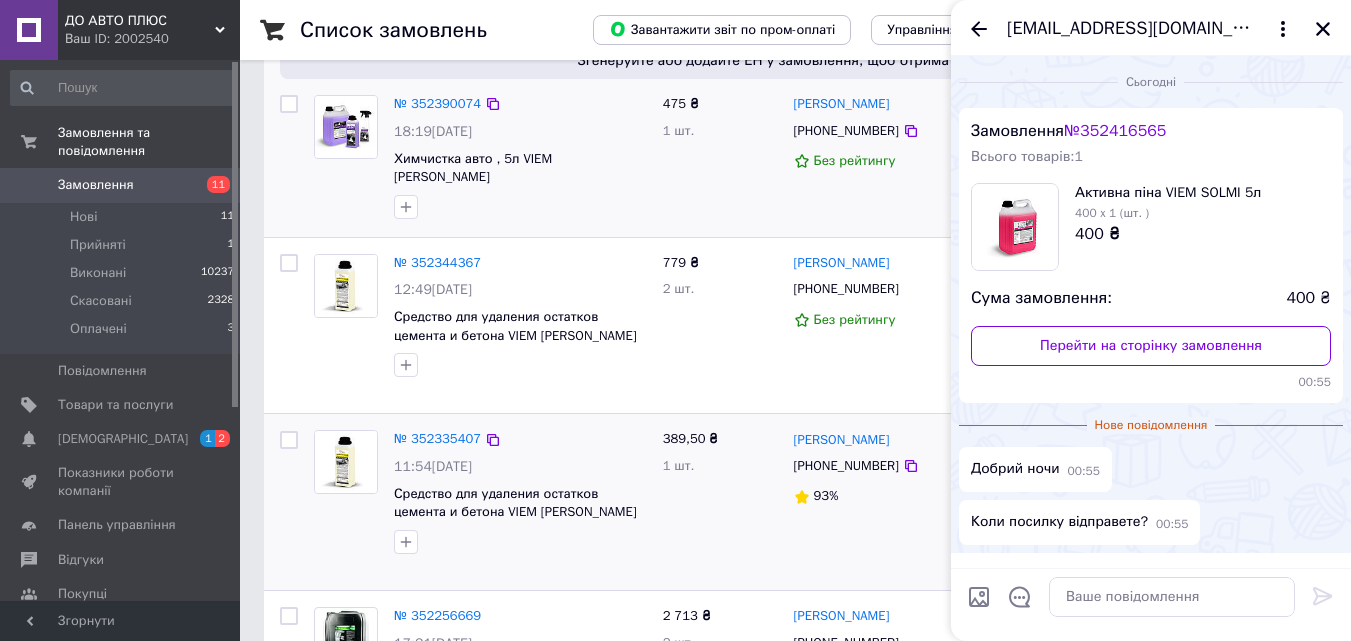 scroll, scrollTop: 58, scrollLeft: 0, axis: vertical 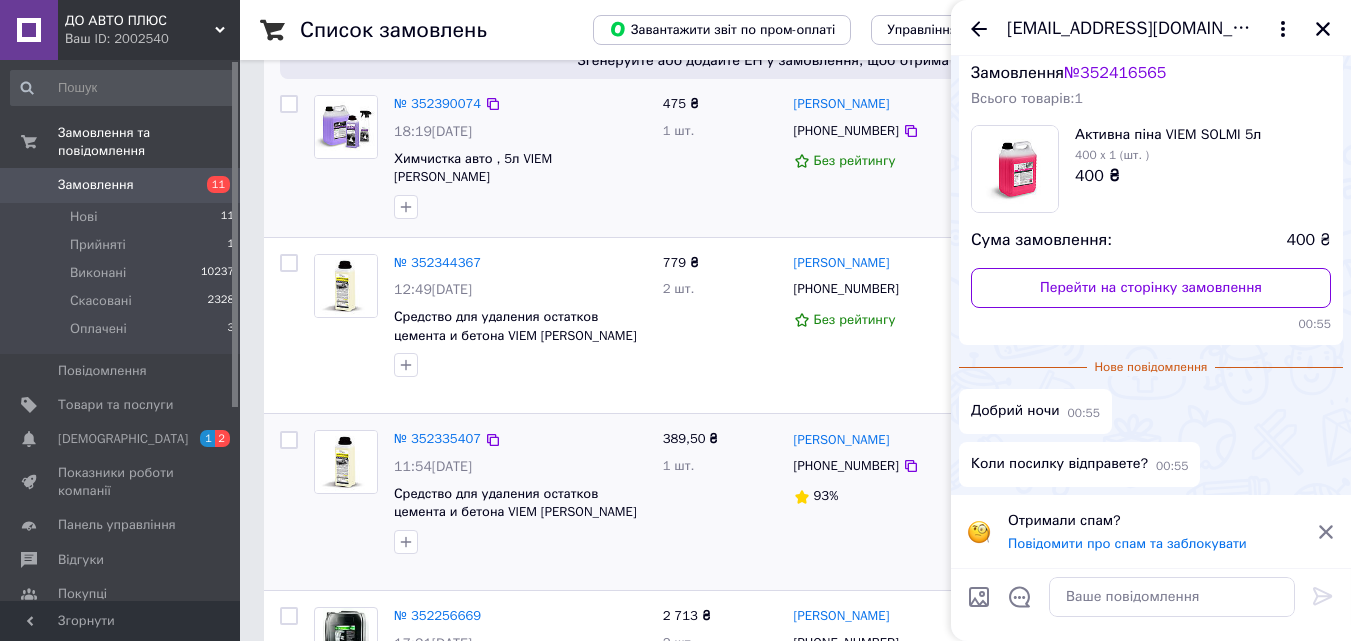 click 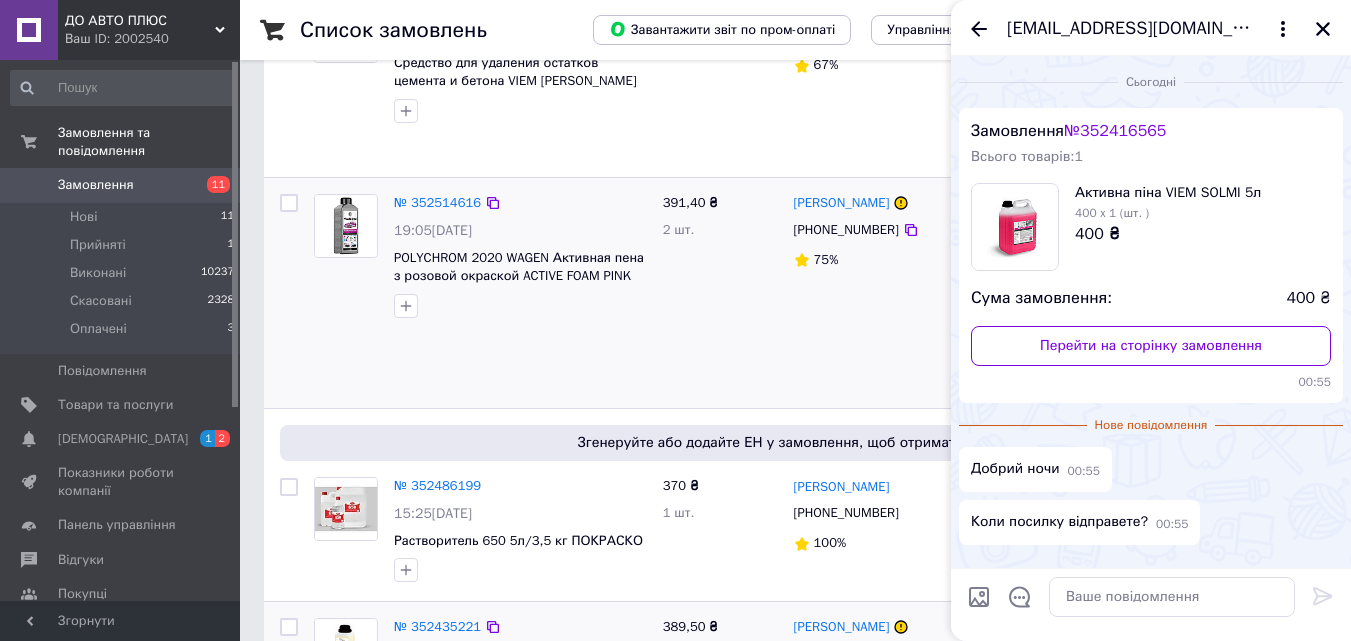 scroll, scrollTop: 800, scrollLeft: 0, axis: vertical 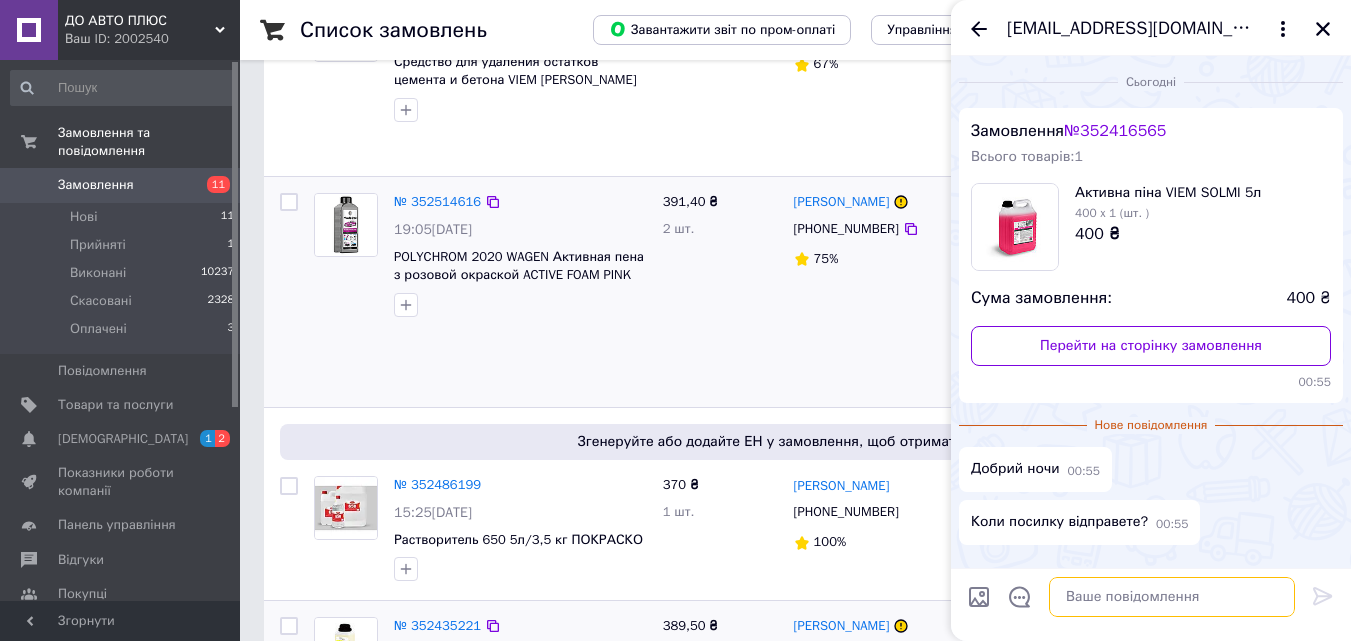 click at bounding box center [1172, 597] 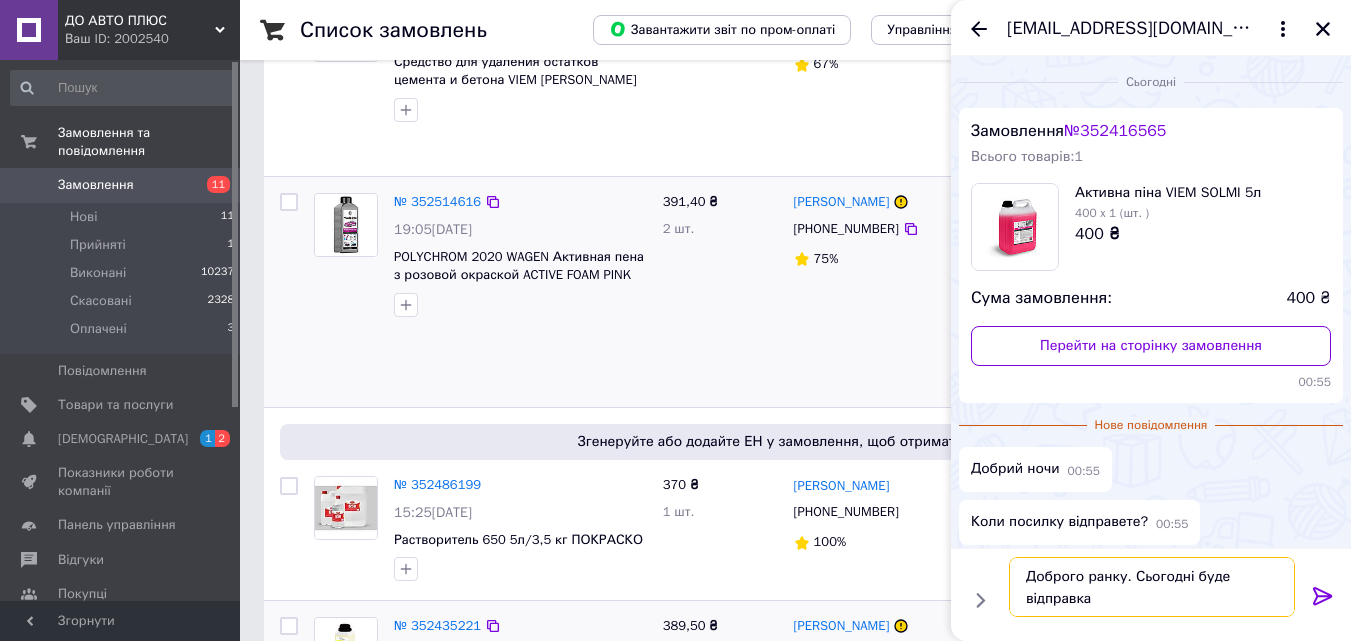 type on "Доброго ранку. Сьогодні буде відправка." 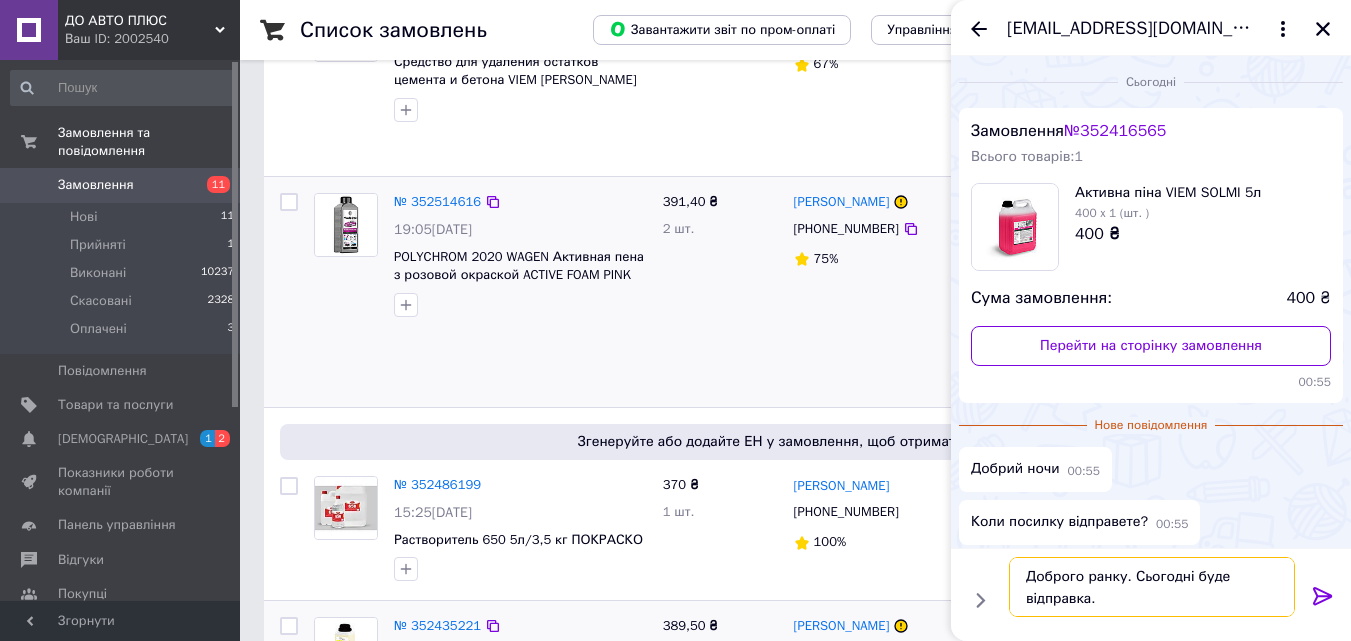 type 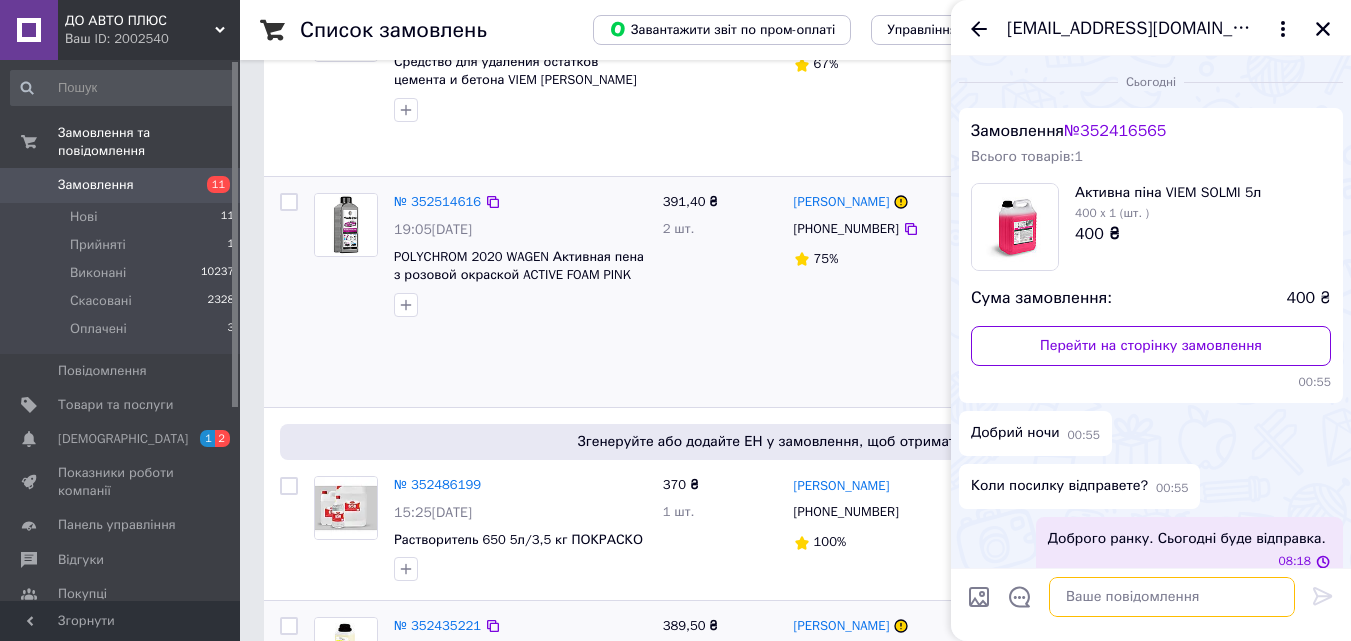 scroll, scrollTop: 22, scrollLeft: 0, axis: vertical 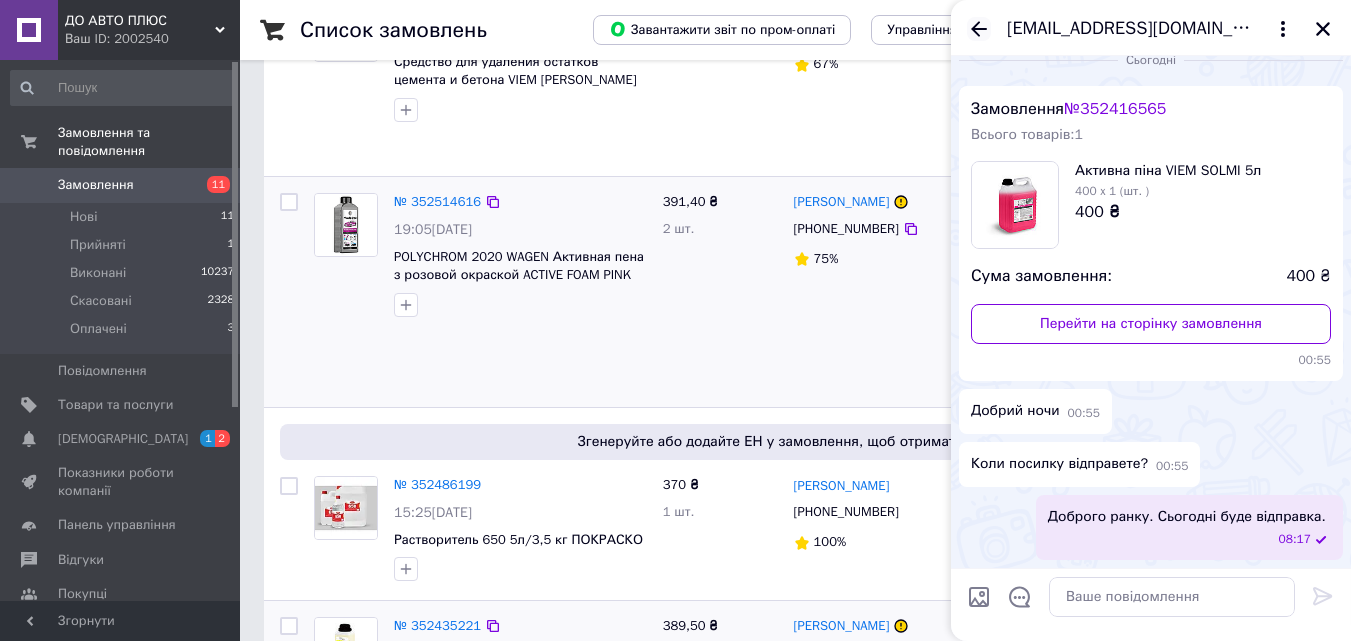 click 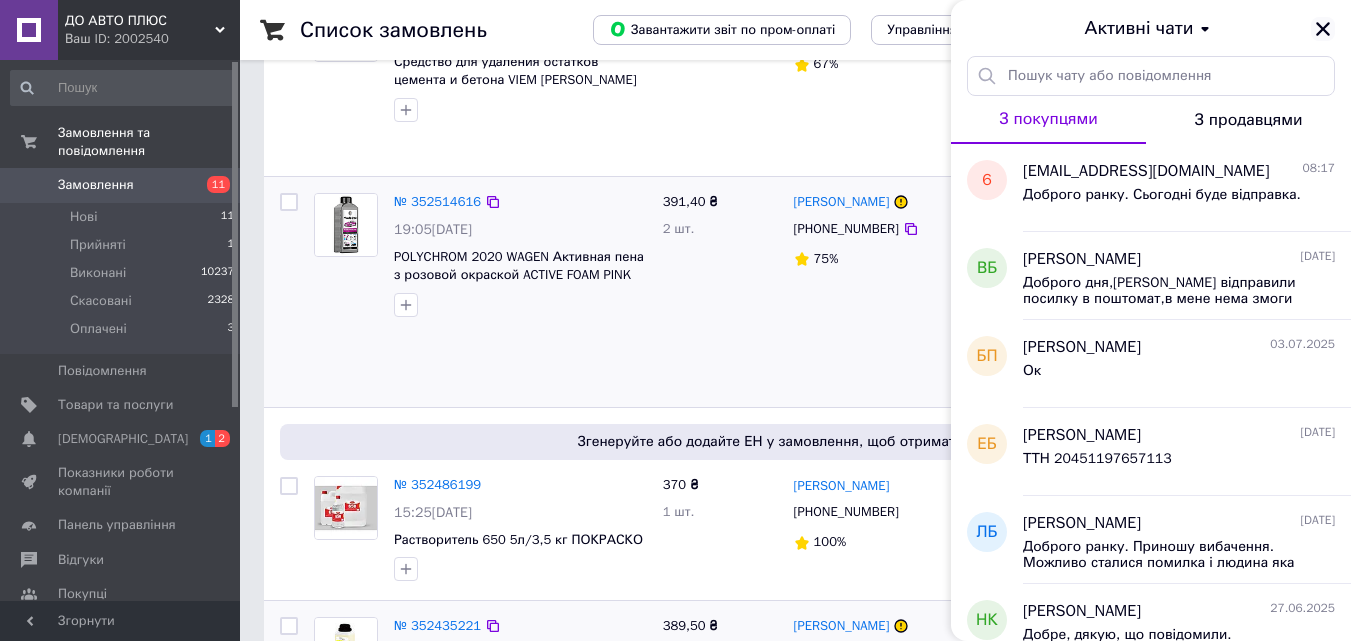 click 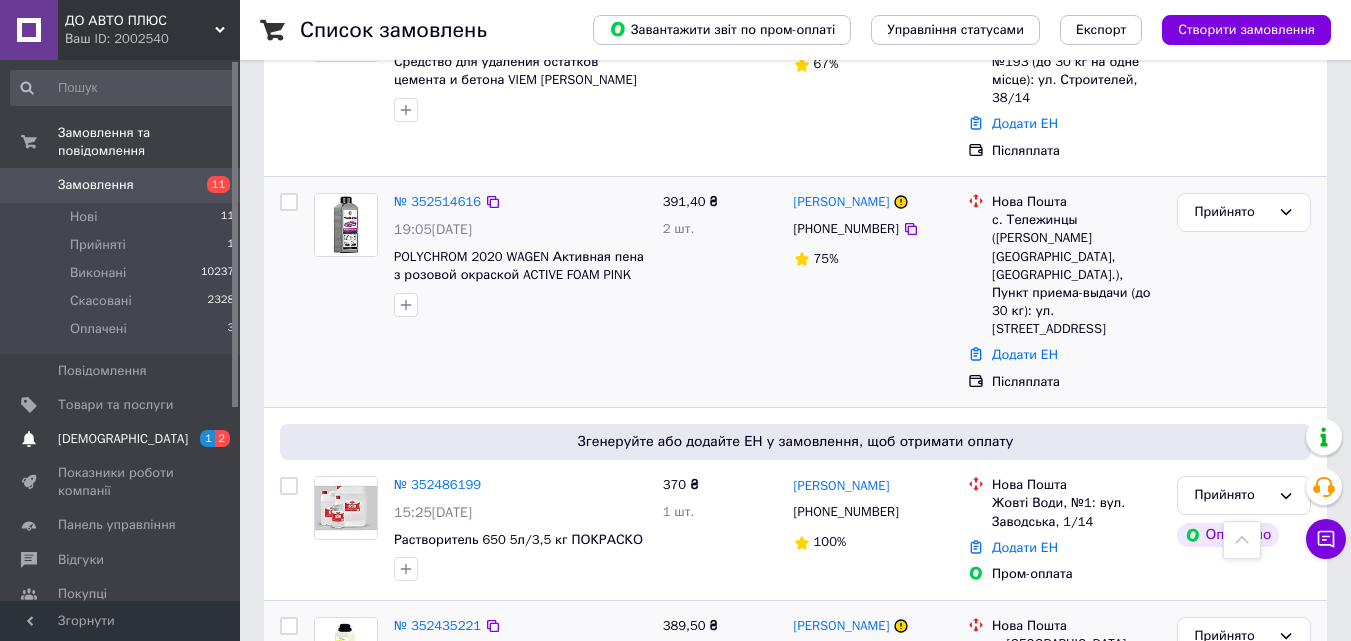 click on "[DEMOGRAPHIC_DATA]" at bounding box center (123, 439) 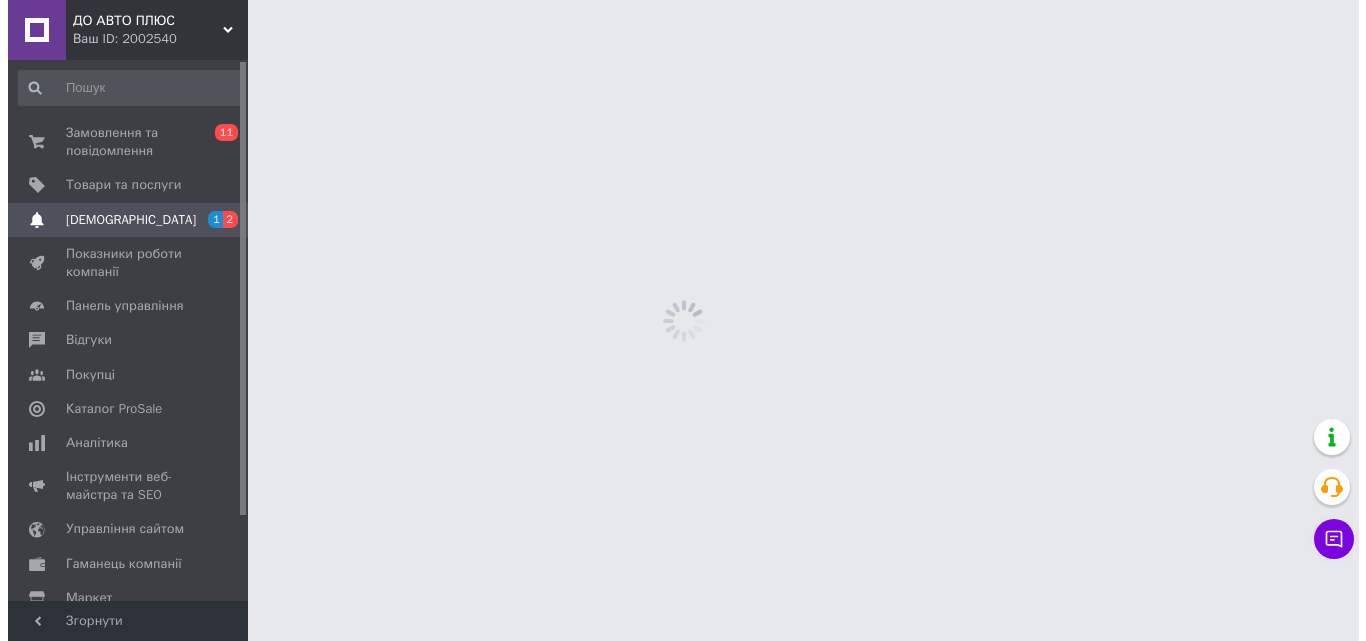 scroll, scrollTop: 0, scrollLeft: 0, axis: both 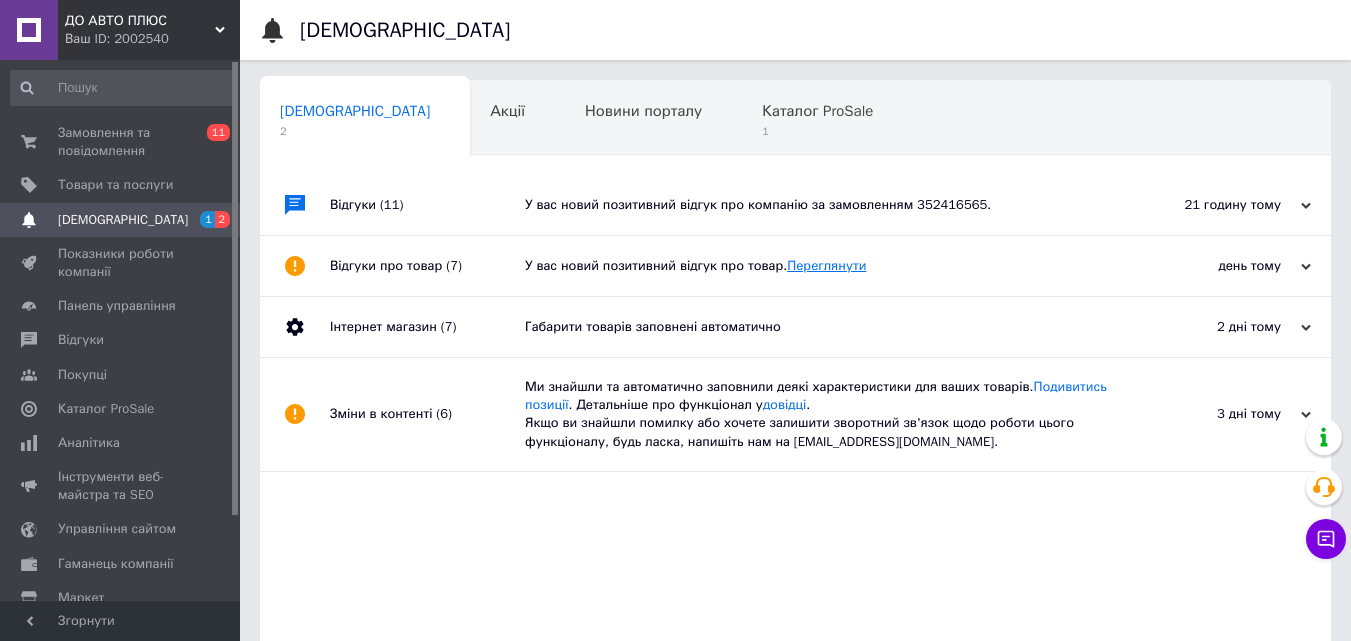 click on "Переглянути" at bounding box center [826, 265] 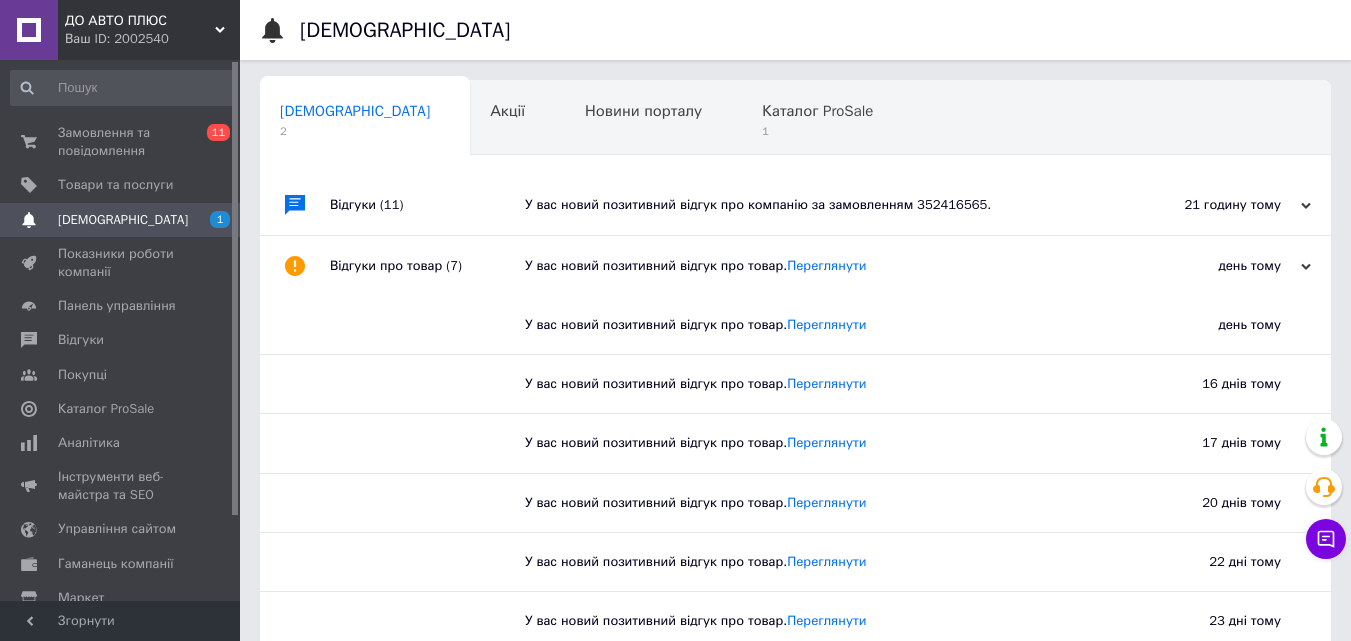click on "У вас новий позитивний відгук про компанію за замовленням 352416565." at bounding box center (818, 205) 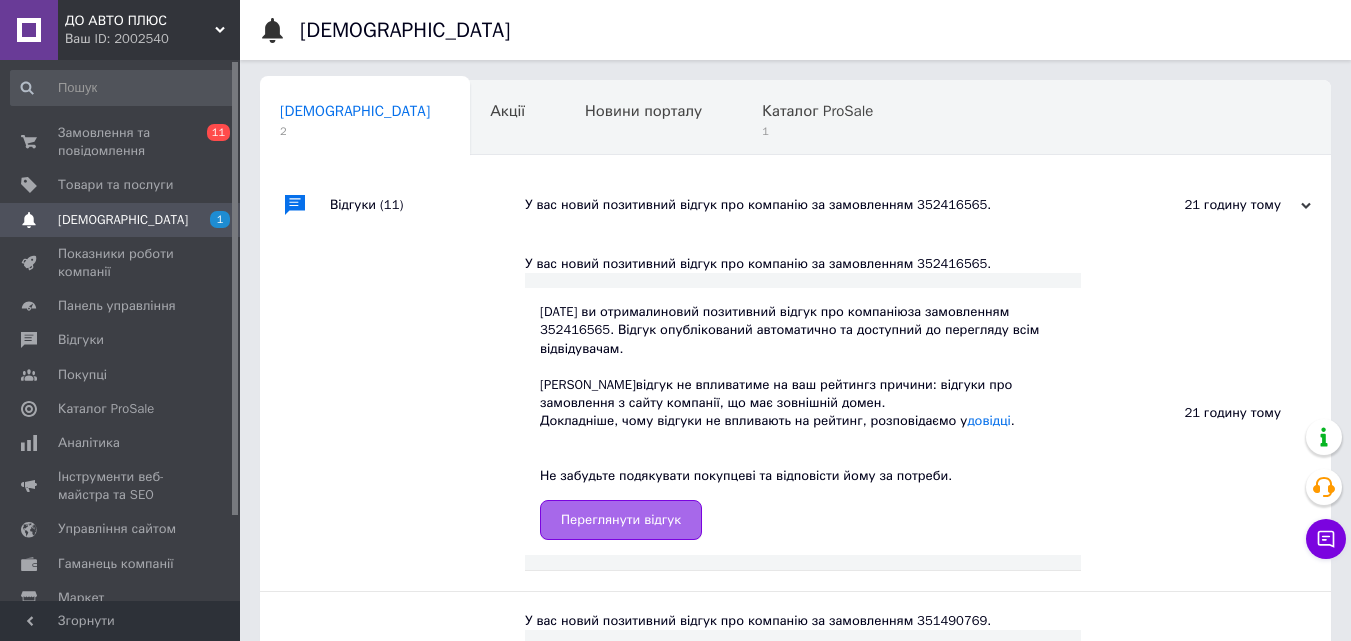 click on "Переглянути відгук" at bounding box center (621, 520) 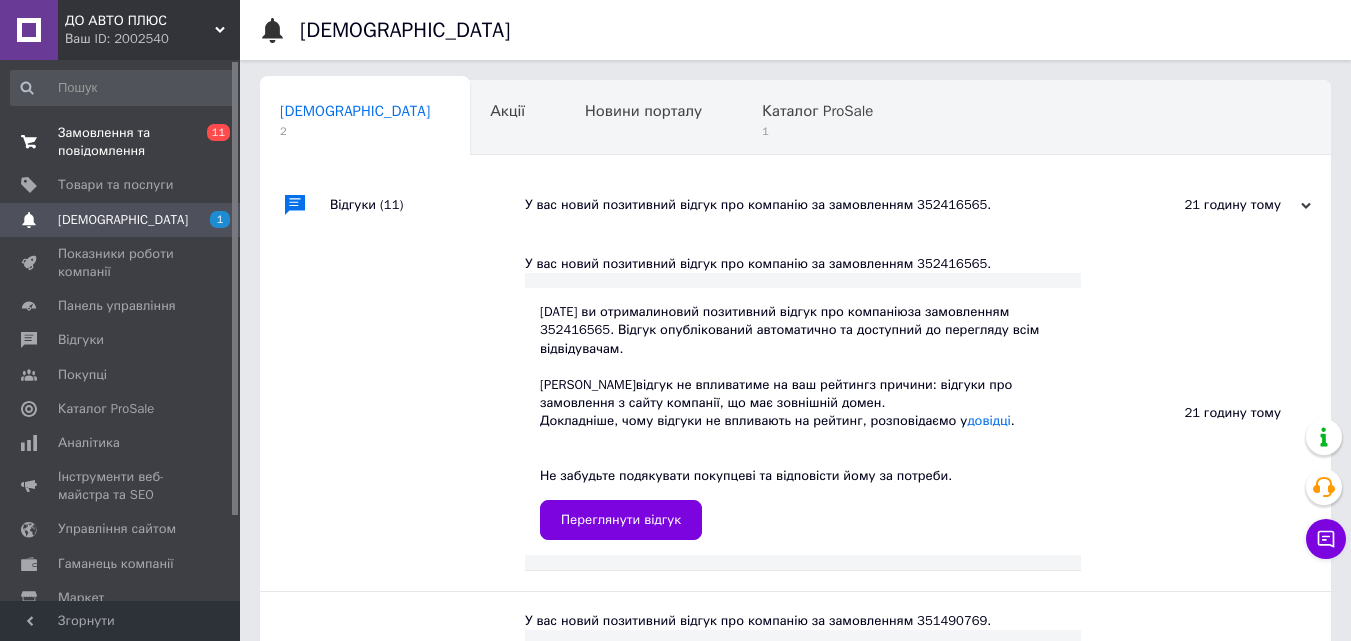 click on "Замовлення та повідомлення" at bounding box center [121, 142] 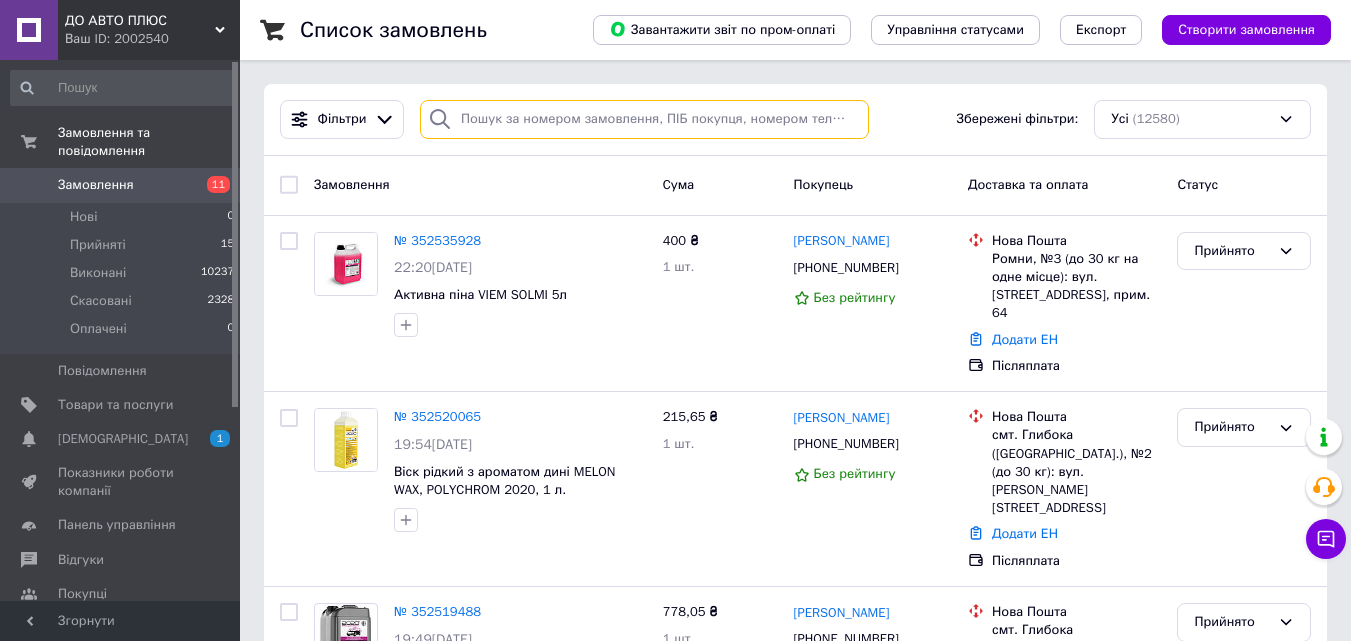 paste on "380680076920" 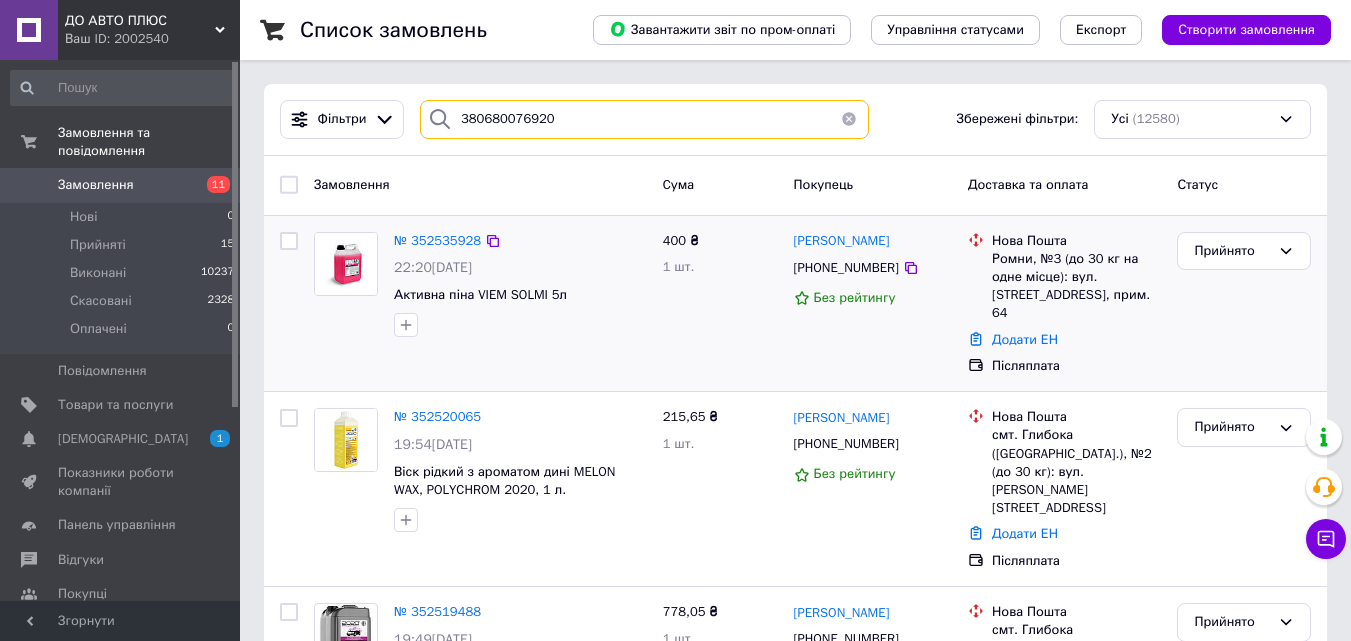 type on "380680076920" 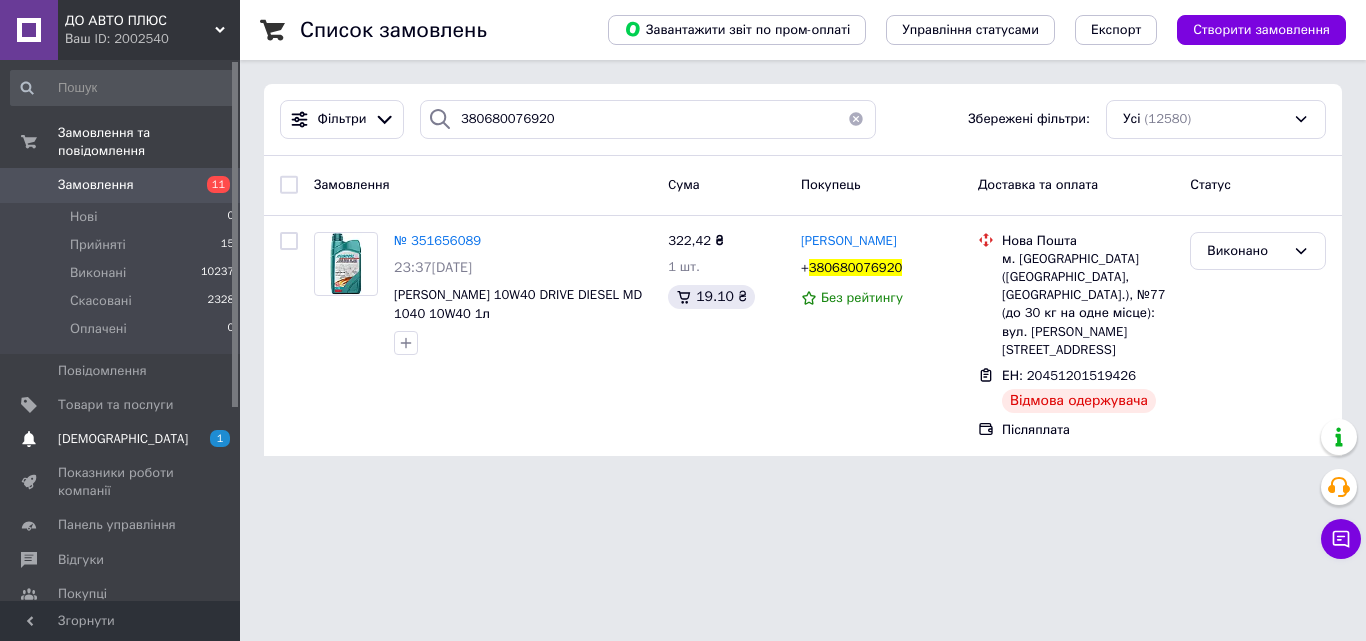 click on "[DEMOGRAPHIC_DATA]" at bounding box center [123, 439] 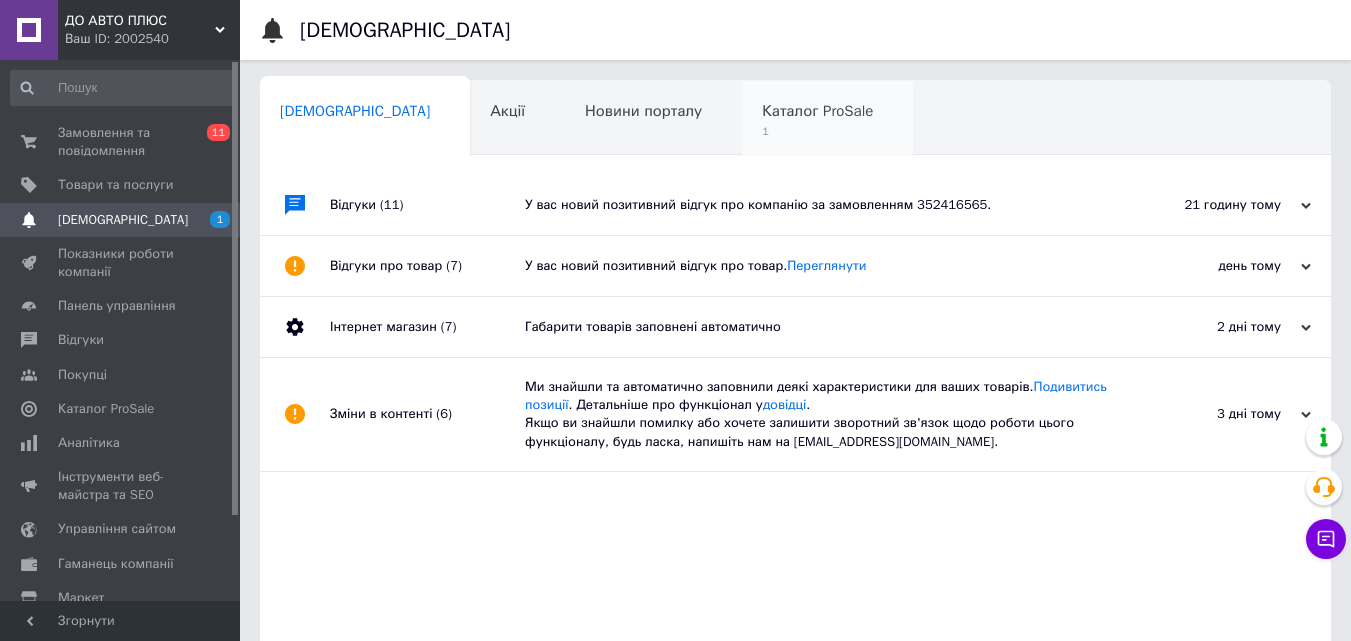 click on "Каталог ProSale 1" at bounding box center (827, 119) 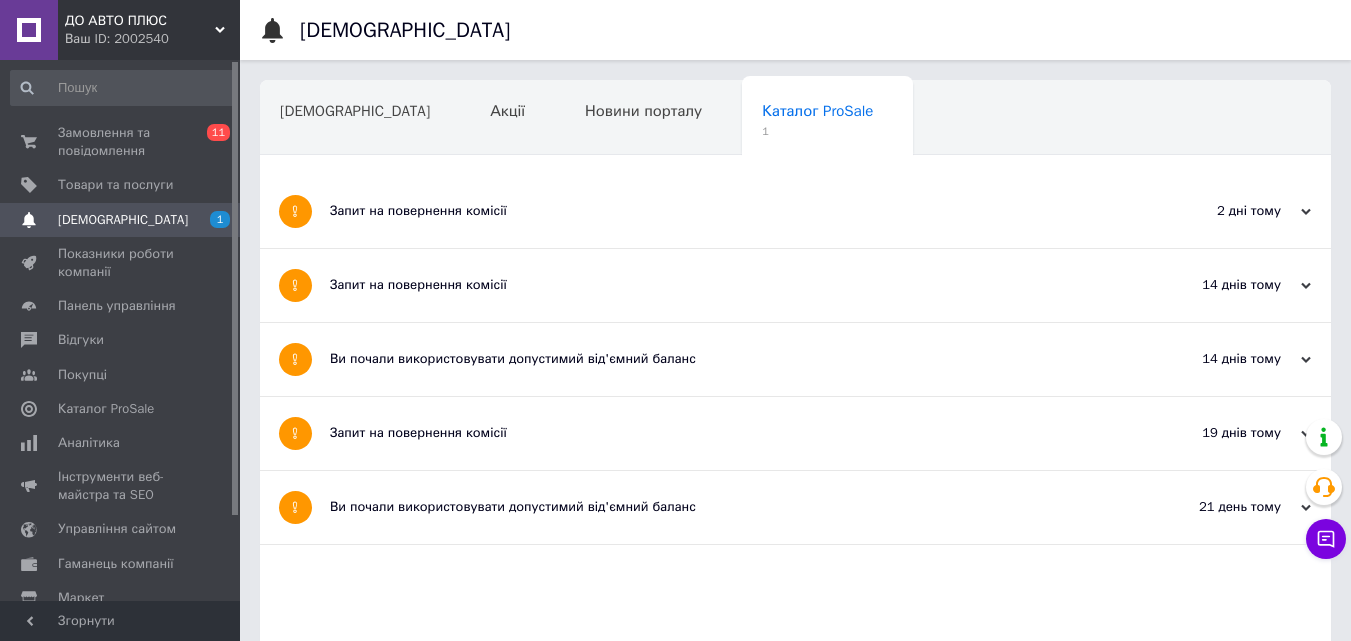 click on "Запит на повернення комісії" at bounding box center (720, 211) 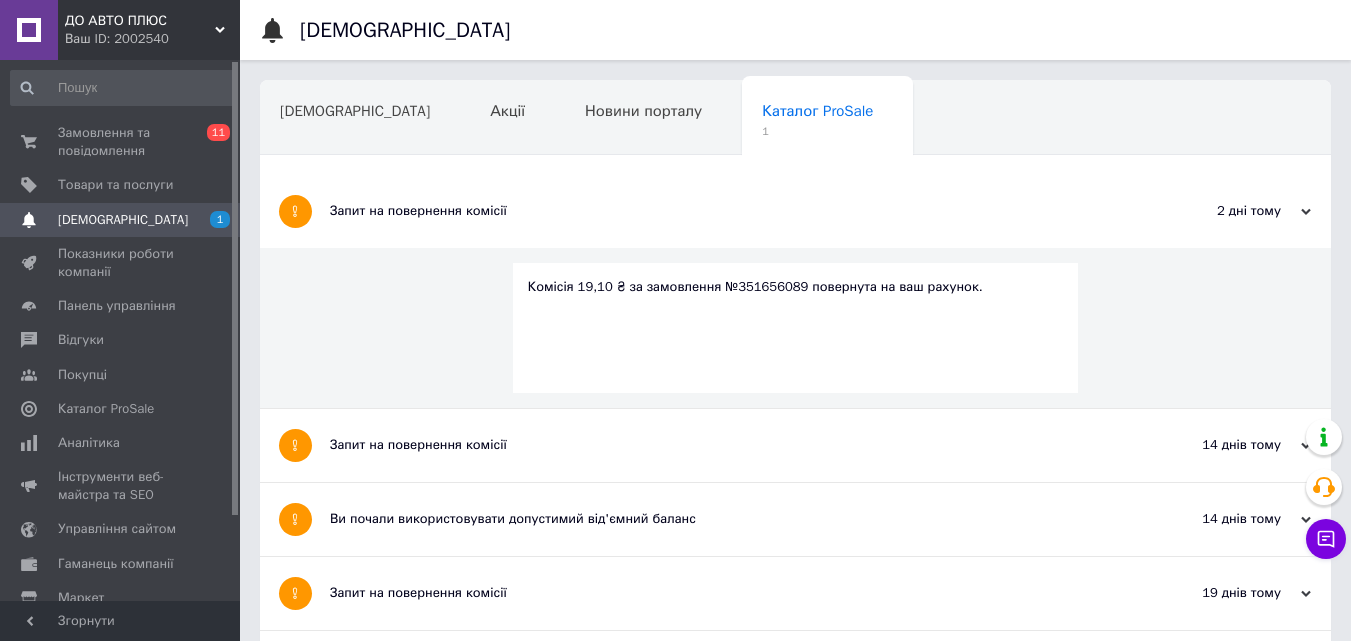 click on "Комісія 19,10 ₴ за замовлення №351656089 повернута на ваш рахунок." at bounding box center (796, 287) 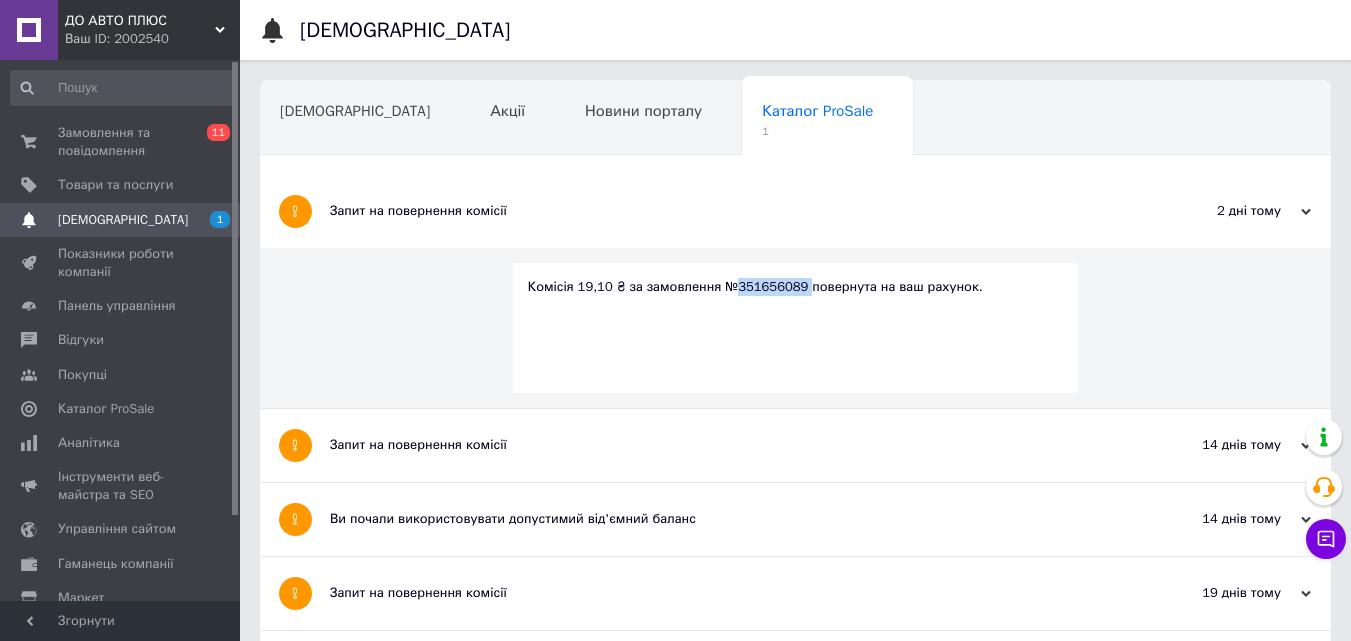 click on "Комісія 19,10 ₴ за замовлення №351656089 повернута на ваш рахунок." at bounding box center (796, 287) 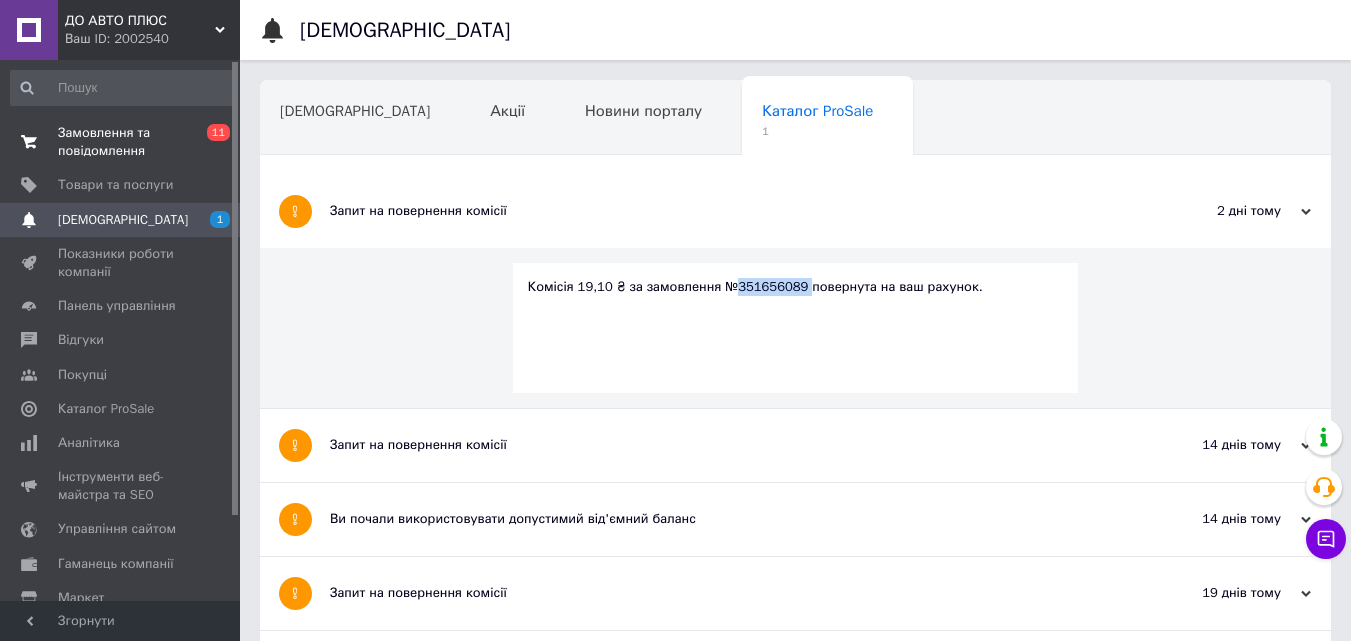 click on "Замовлення та повідомлення" at bounding box center (121, 142) 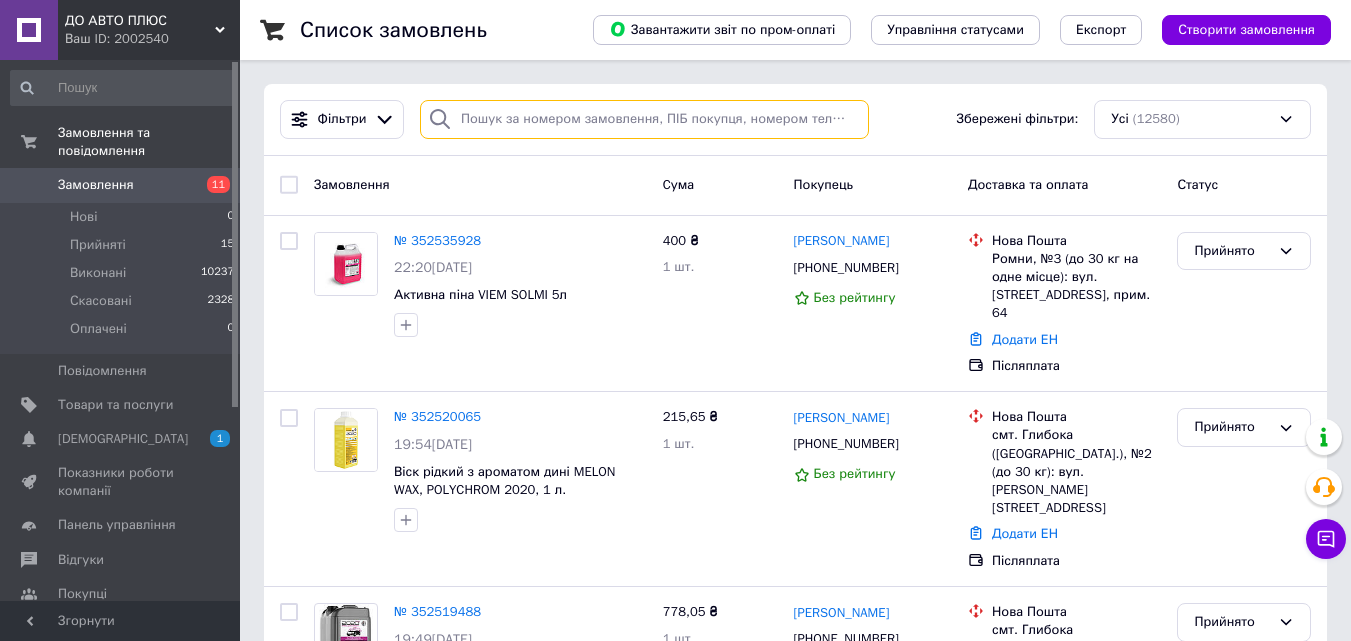 click at bounding box center (644, 119) 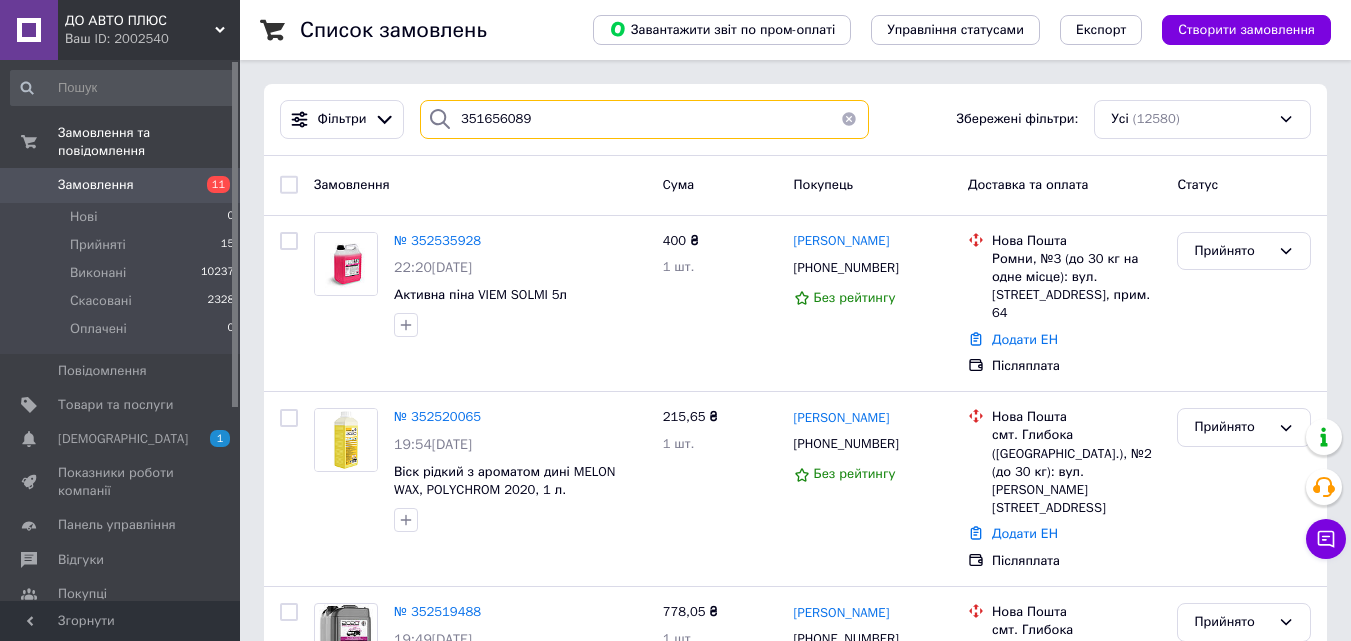 type on "351656089" 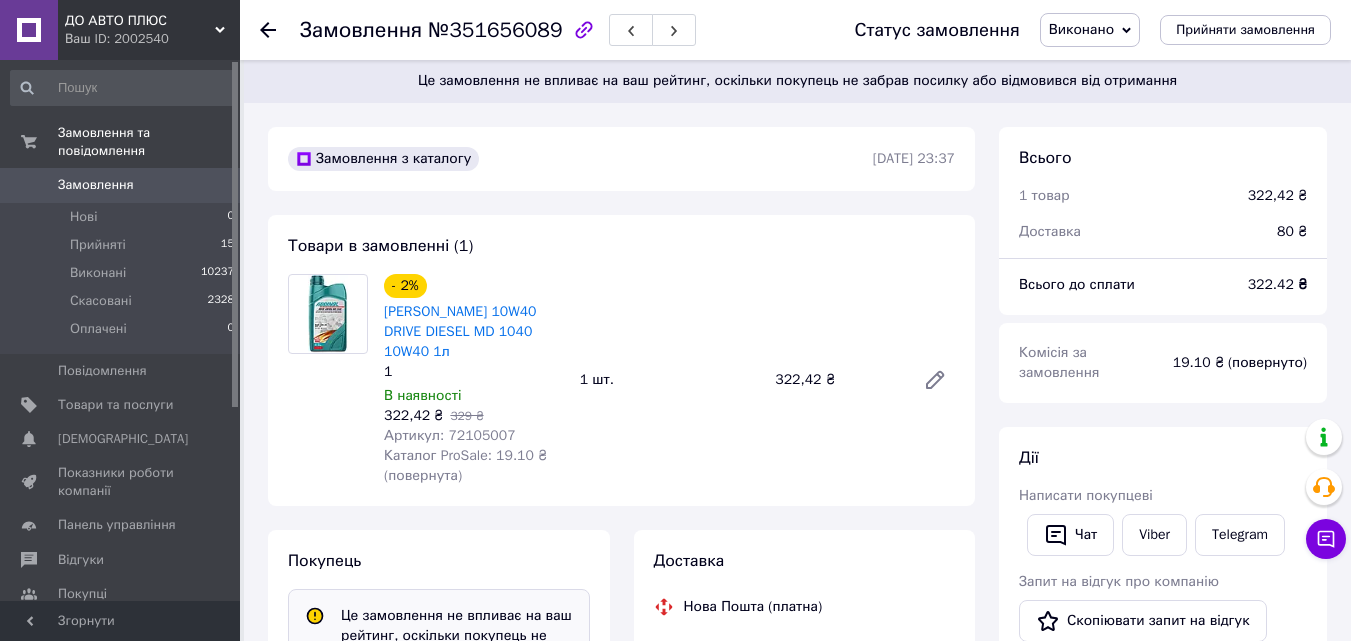 scroll, scrollTop: 0, scrollLeft: 0, axis: both 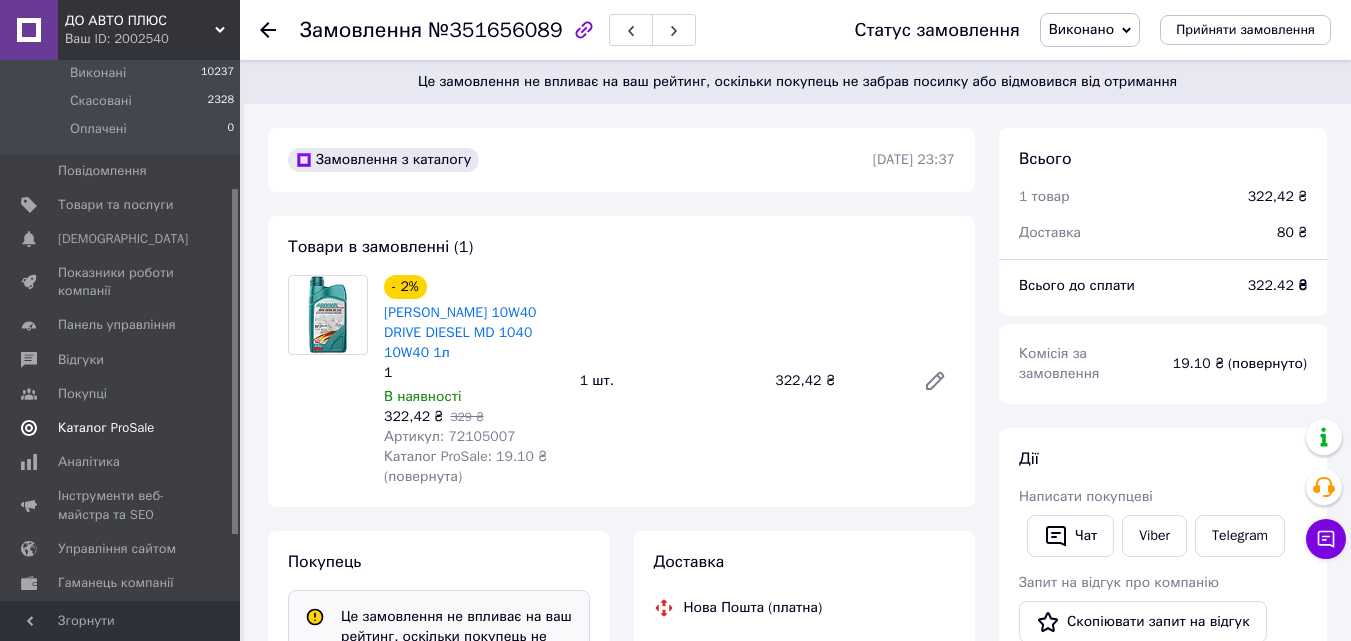 click on "Каталог ProSale" at bounding box center (106, 428) 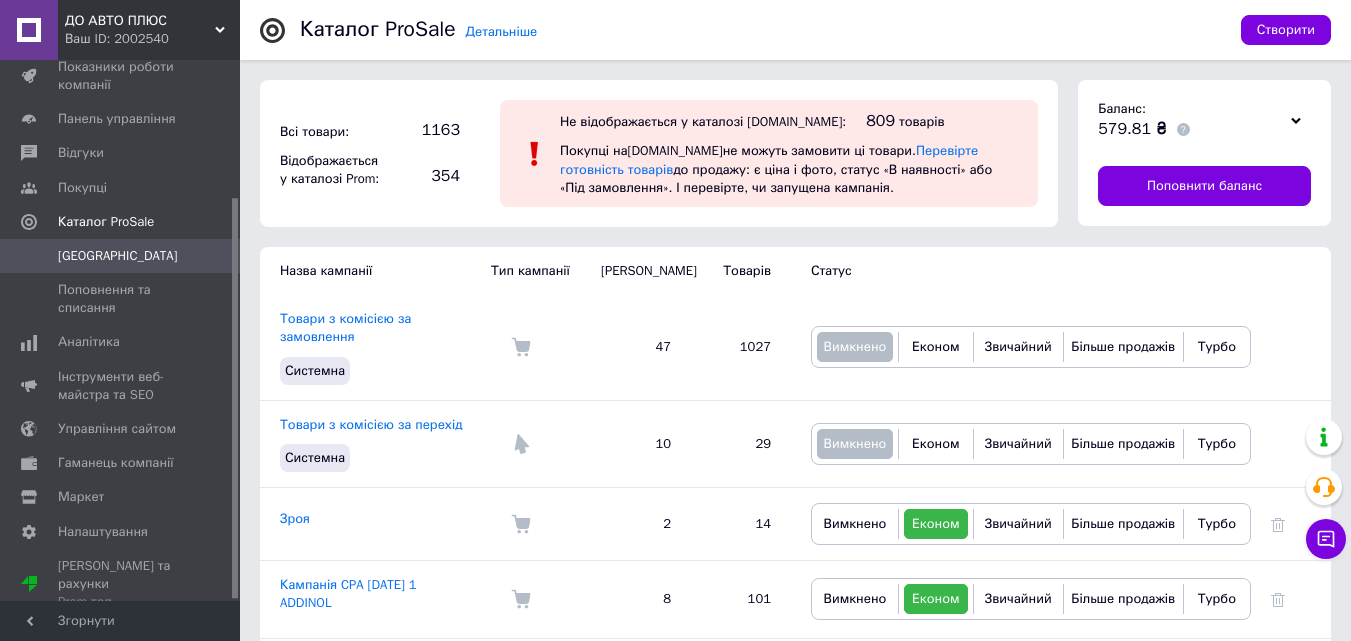 scroll, scrollTop: 87, scrollLeft: 0, axis: vertical 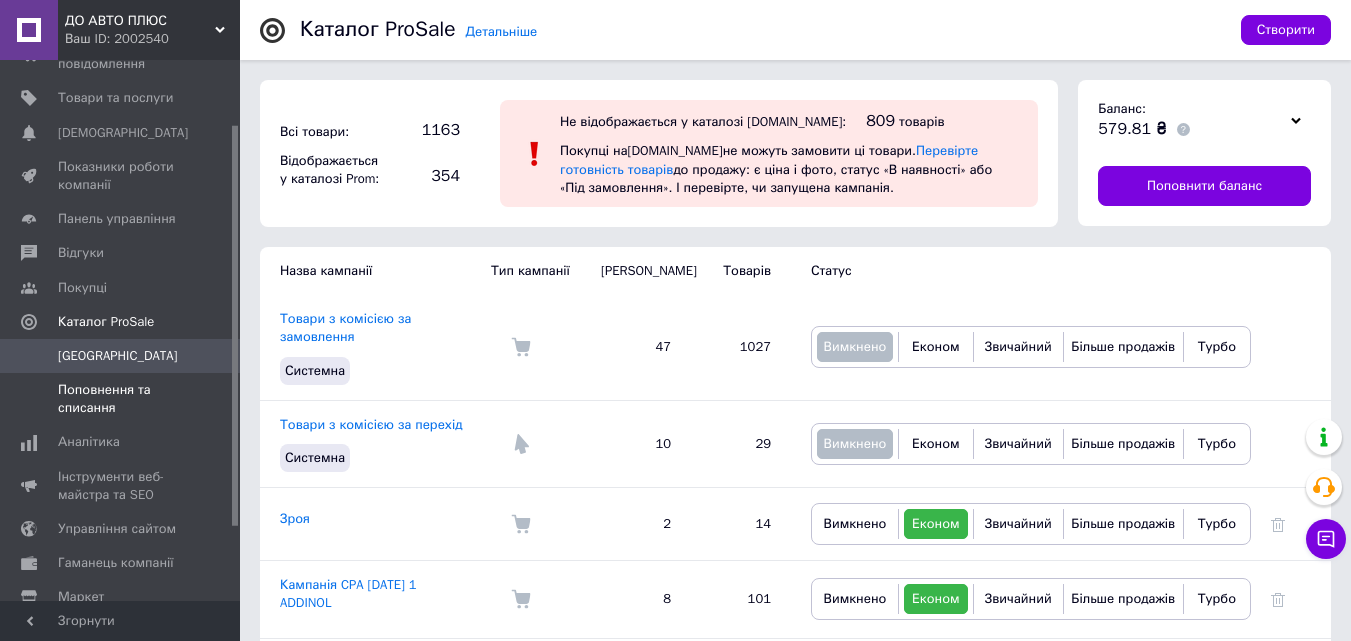 click on "Поповнення та списання" at bounding box center (121, 399) 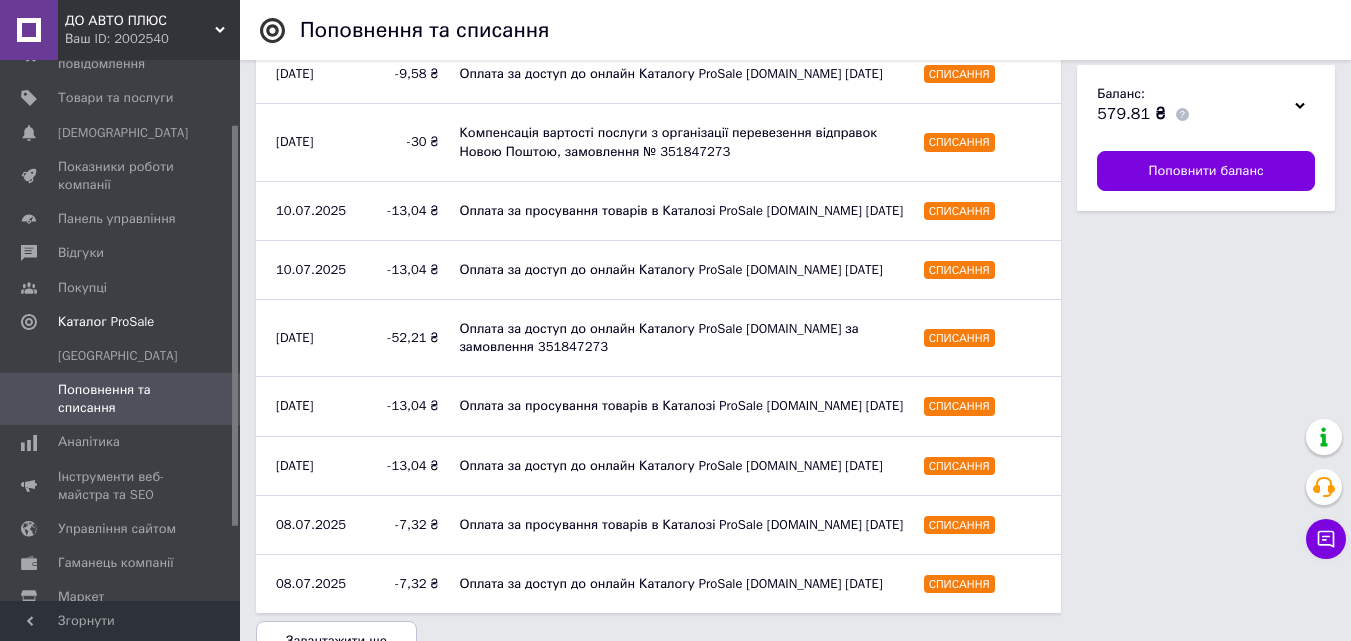 scroll, scrollTop: 936, scrollLeft: 0, axis: vertical 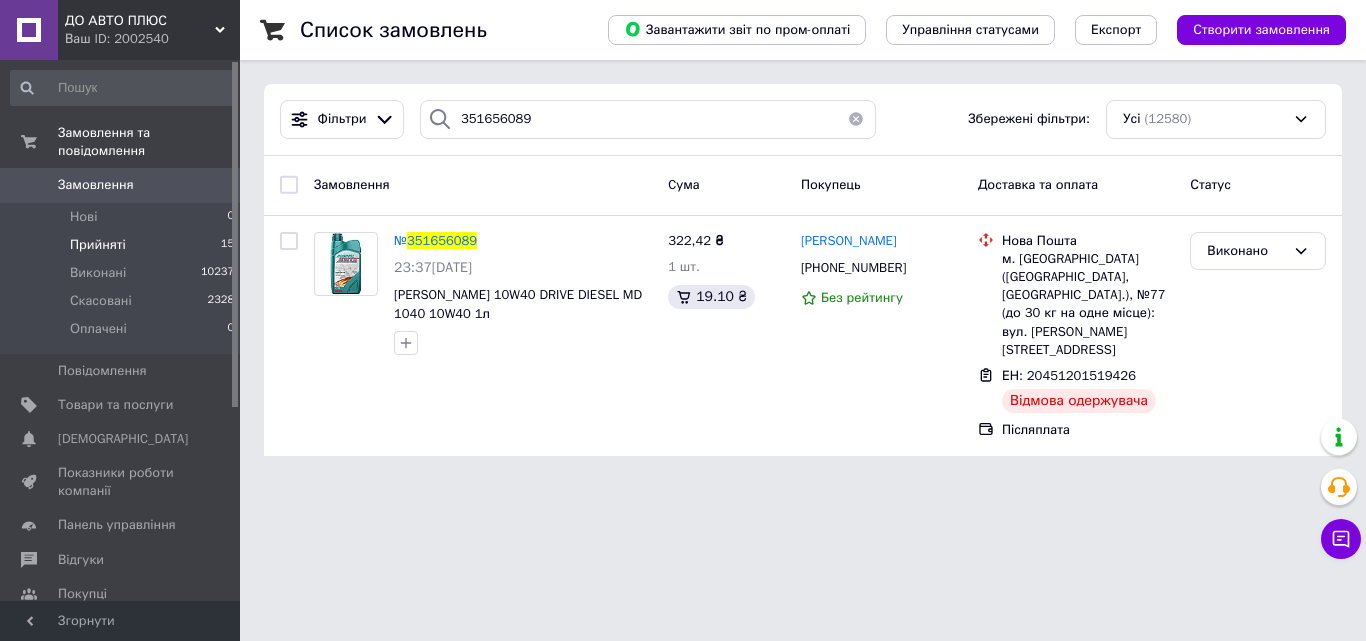 click on "Прийняті 15" at bounding box center [123, 245] 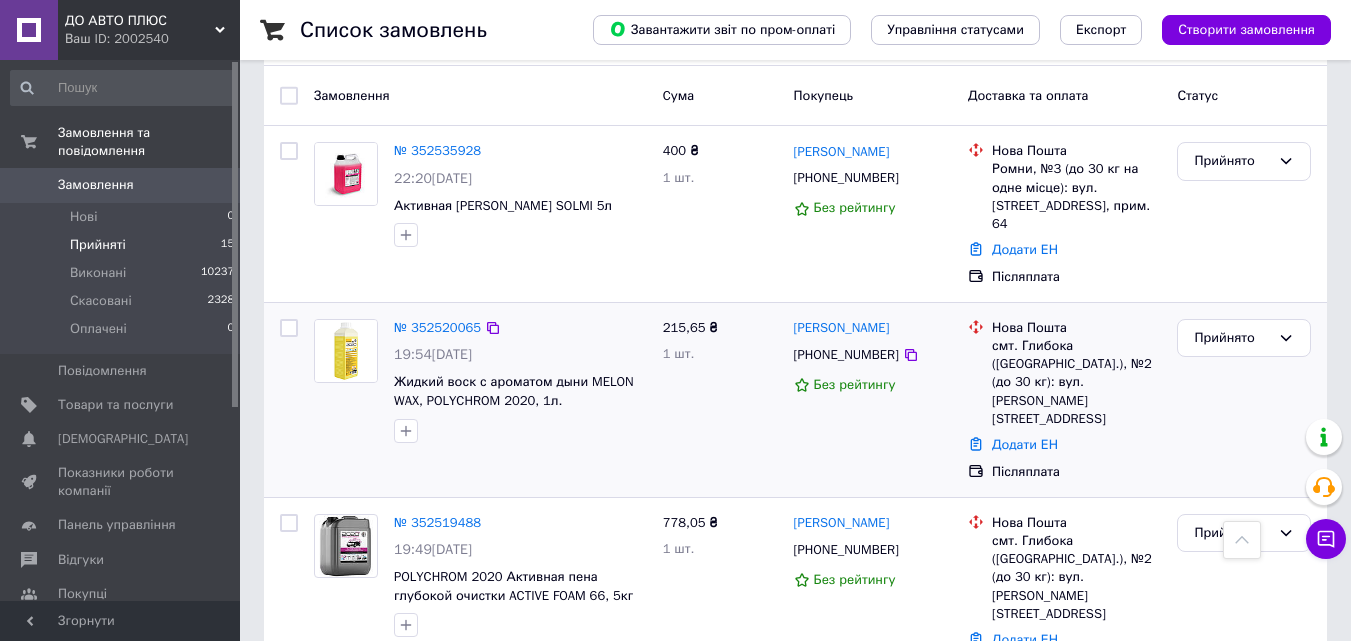 scroll, scrollTop: 0, scrollLeft: 0, axis: both 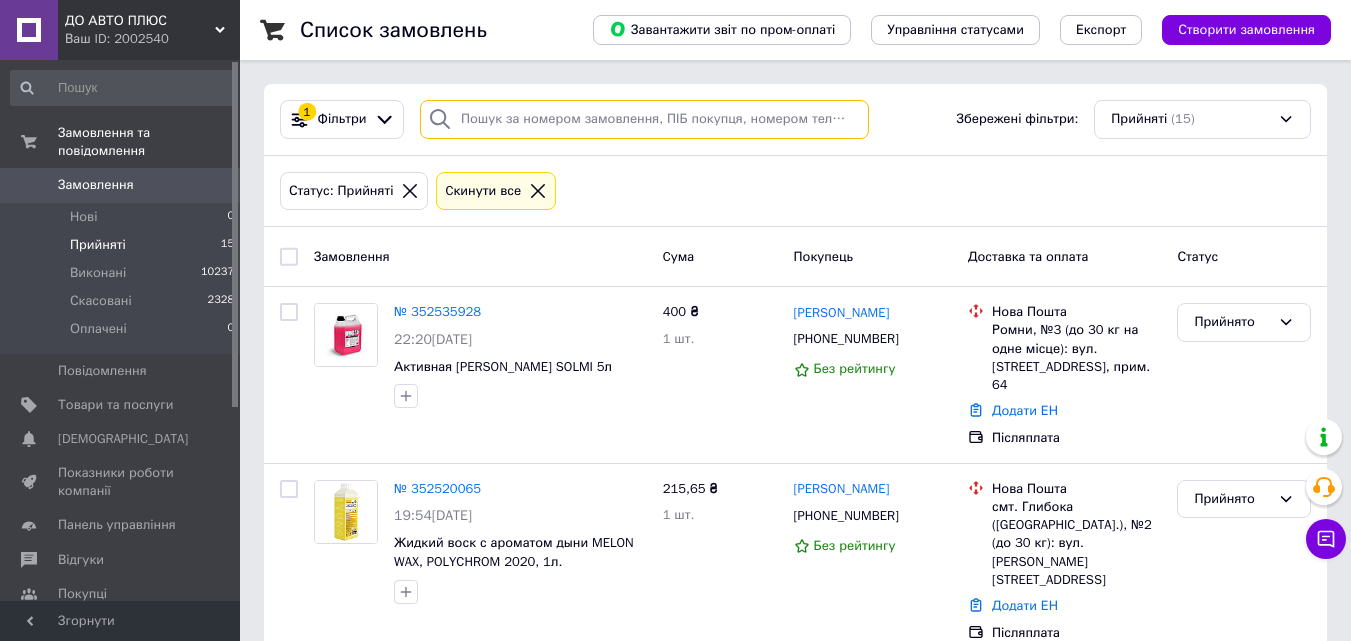 click at bounding box center [644, 119] 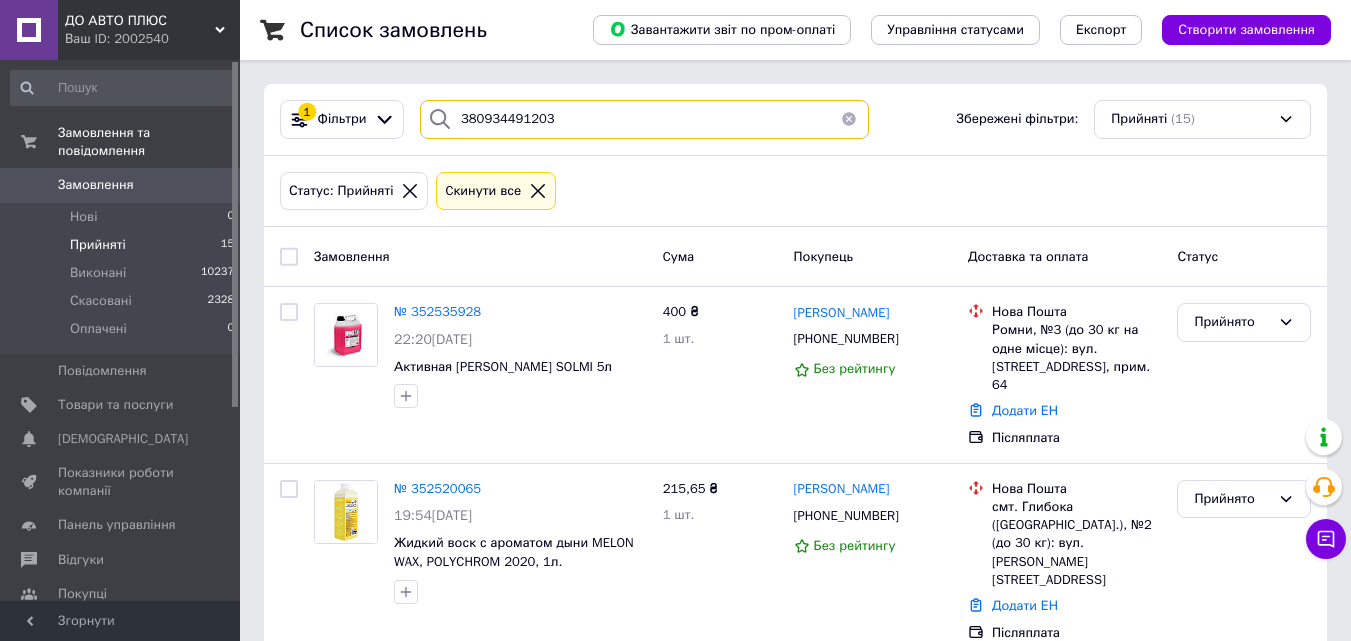 type on "380934491203" 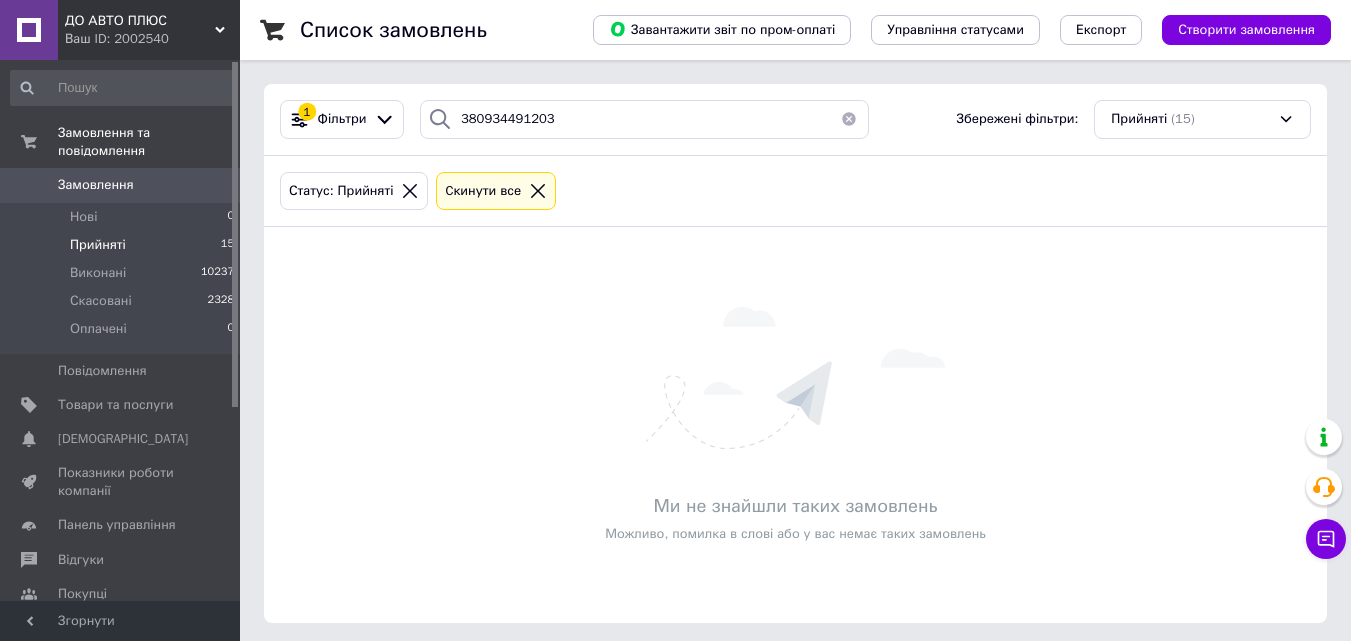 click on "Замовлення" at bounding box center [96, 185] 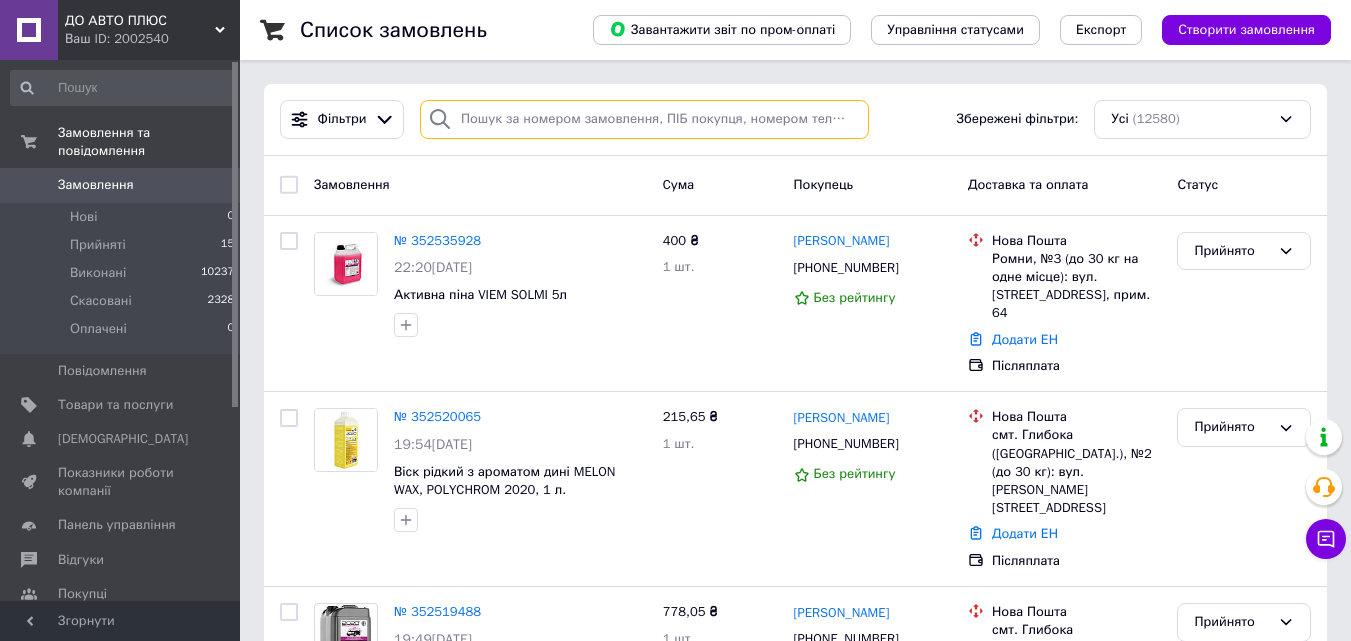 click at bounding box center (644, 119) 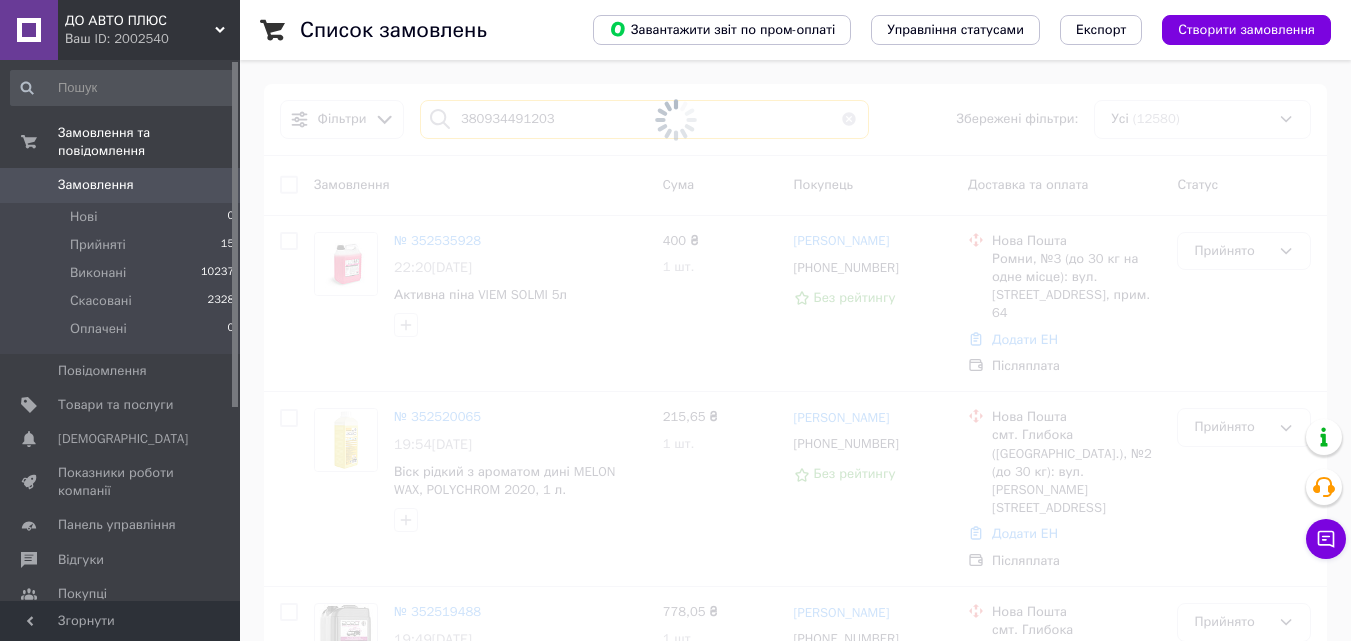 type on "380934491203" 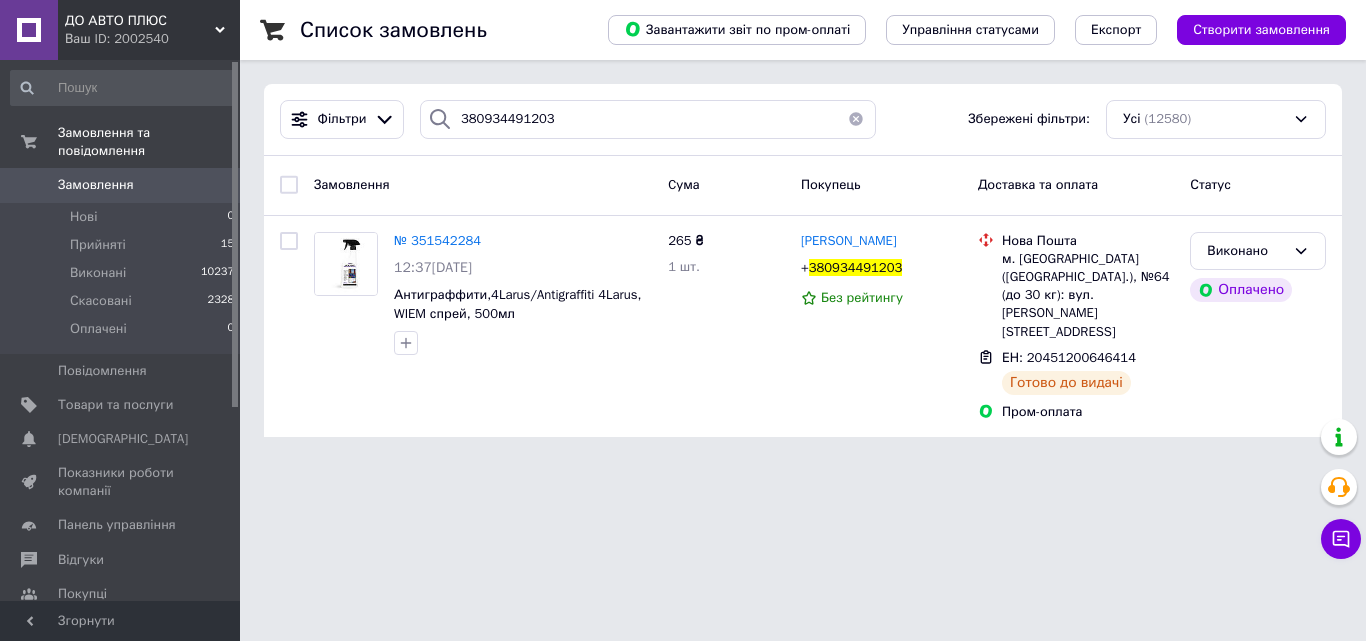 click on "Замовлення" at bounding box center [96, 185] 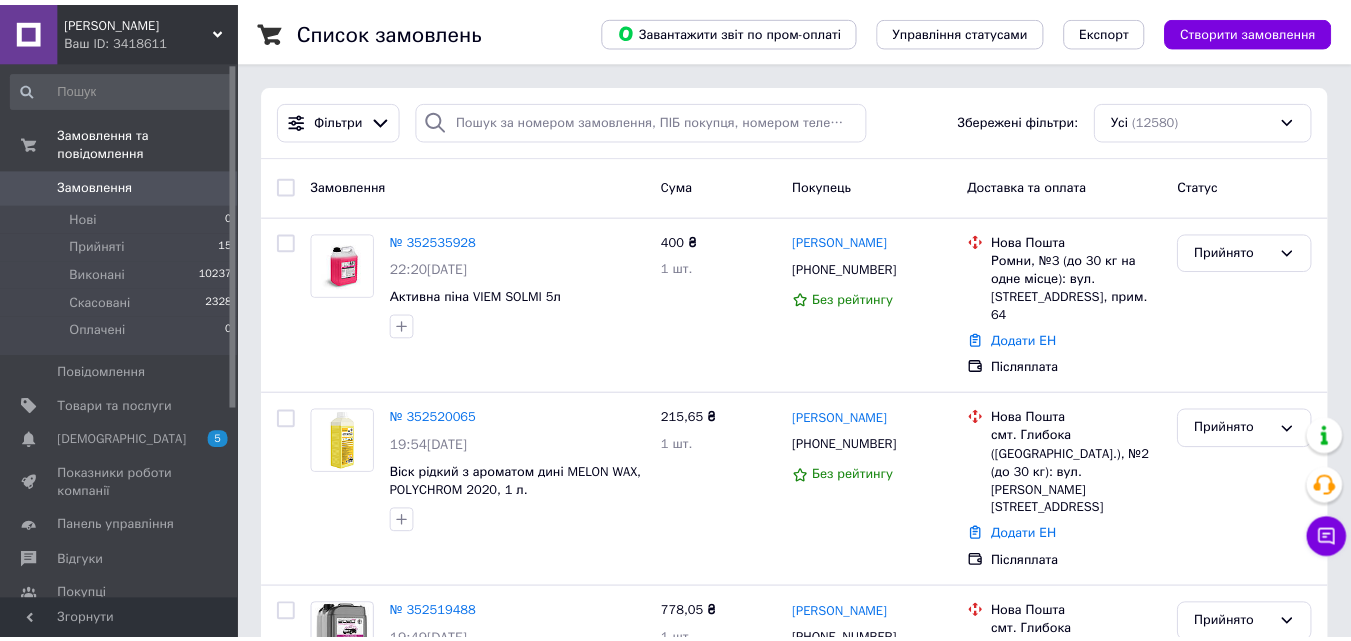 scroll, scrollTop: 0, scrollLeft: 0, axis: both 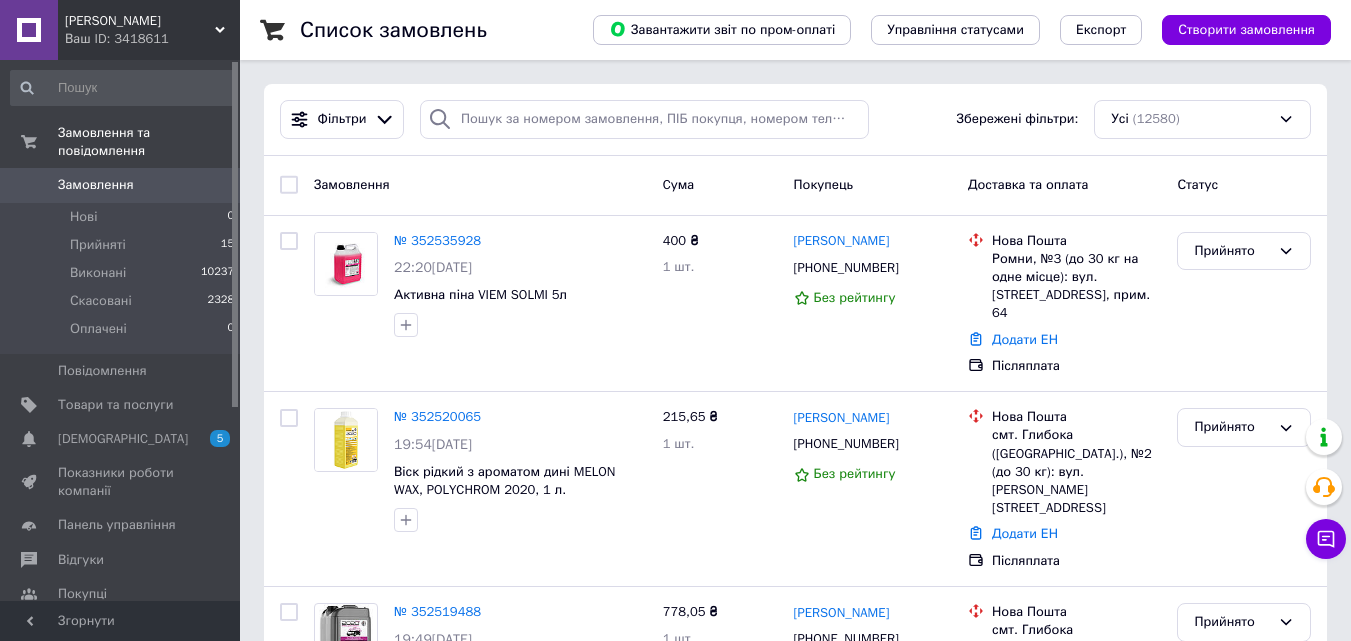 click on "Ваш ID: 3418611" at bounding box center [152, 39] 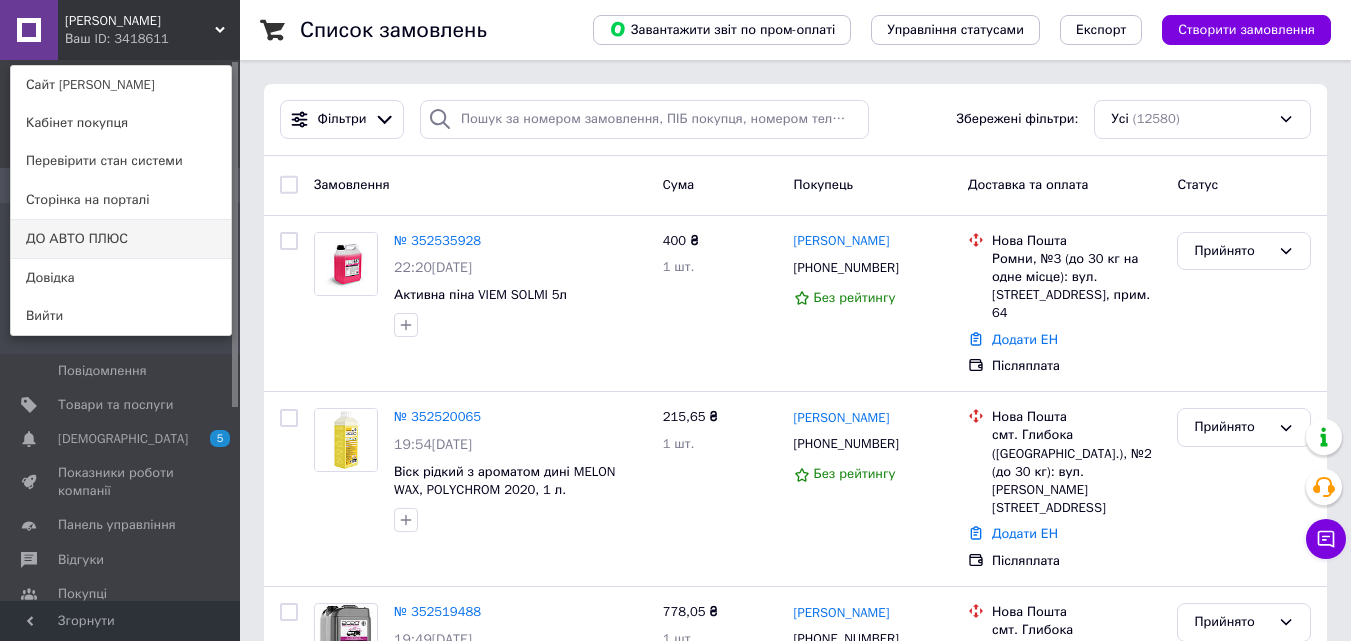 click on "ДО АВТО ПЛЮС" at bounding box center [121, 239] 